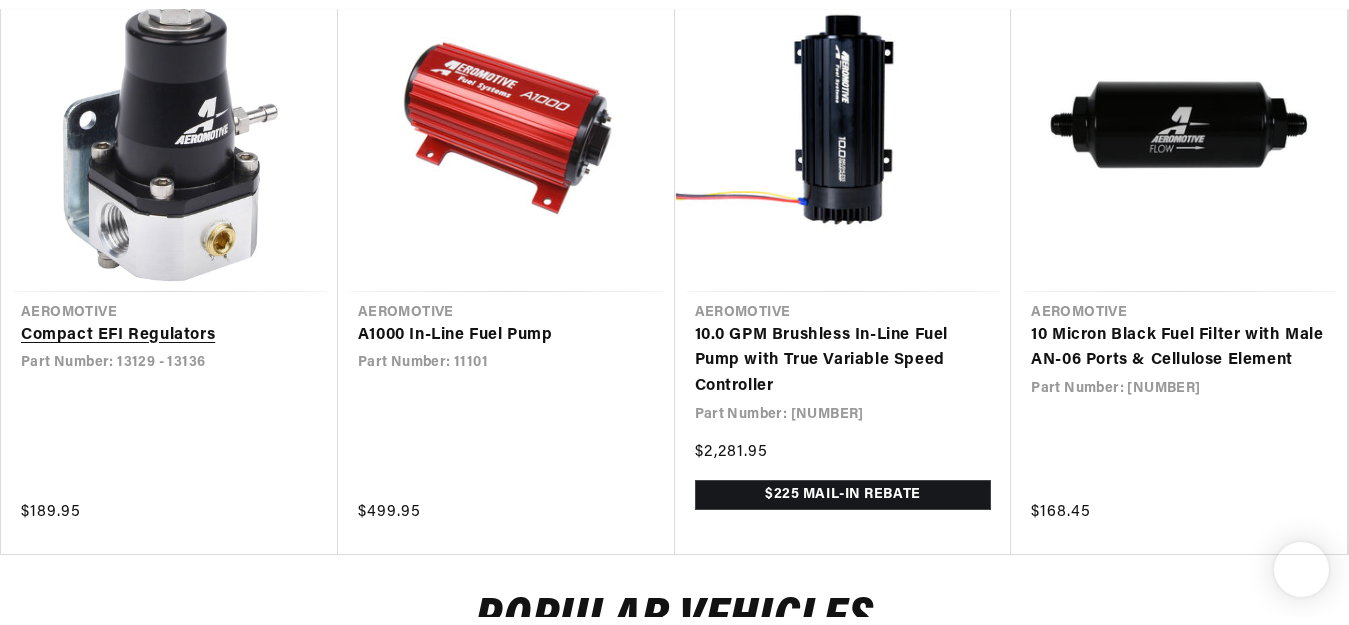 scroll, scrollTop: 1500, scrollLeft: 0, axis: vertical 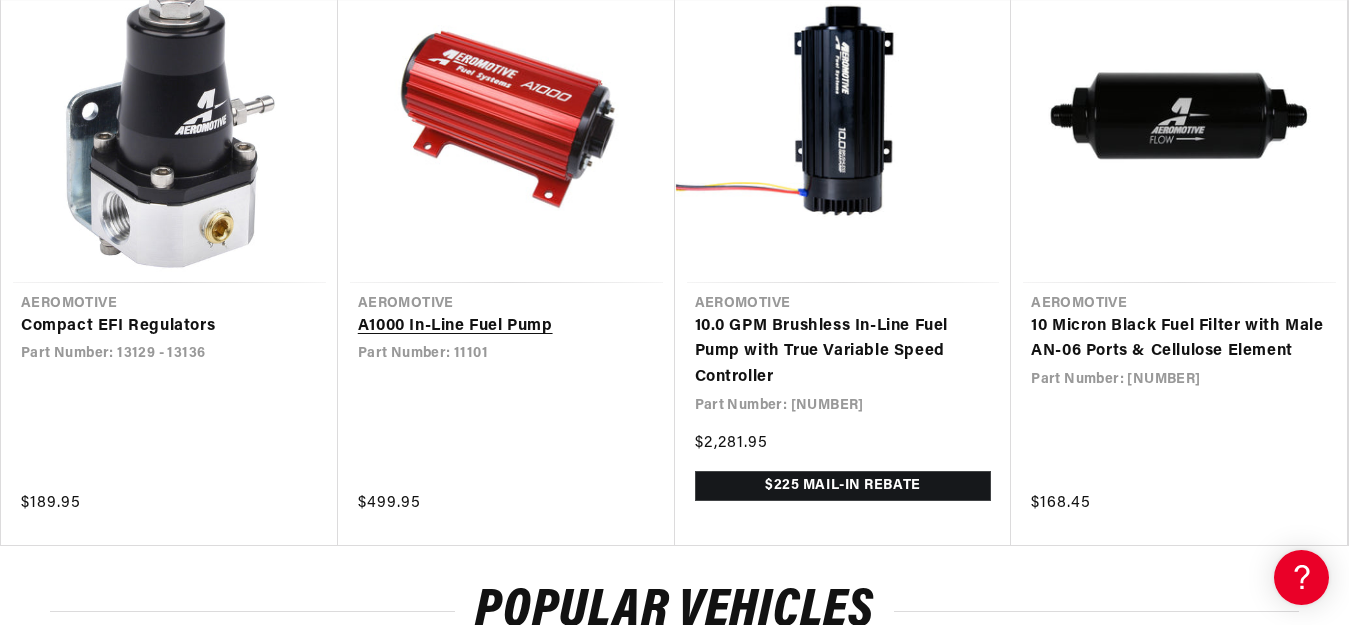 click on "A1000 In-Line Fuel Pump" at bounding box center (506, 327) 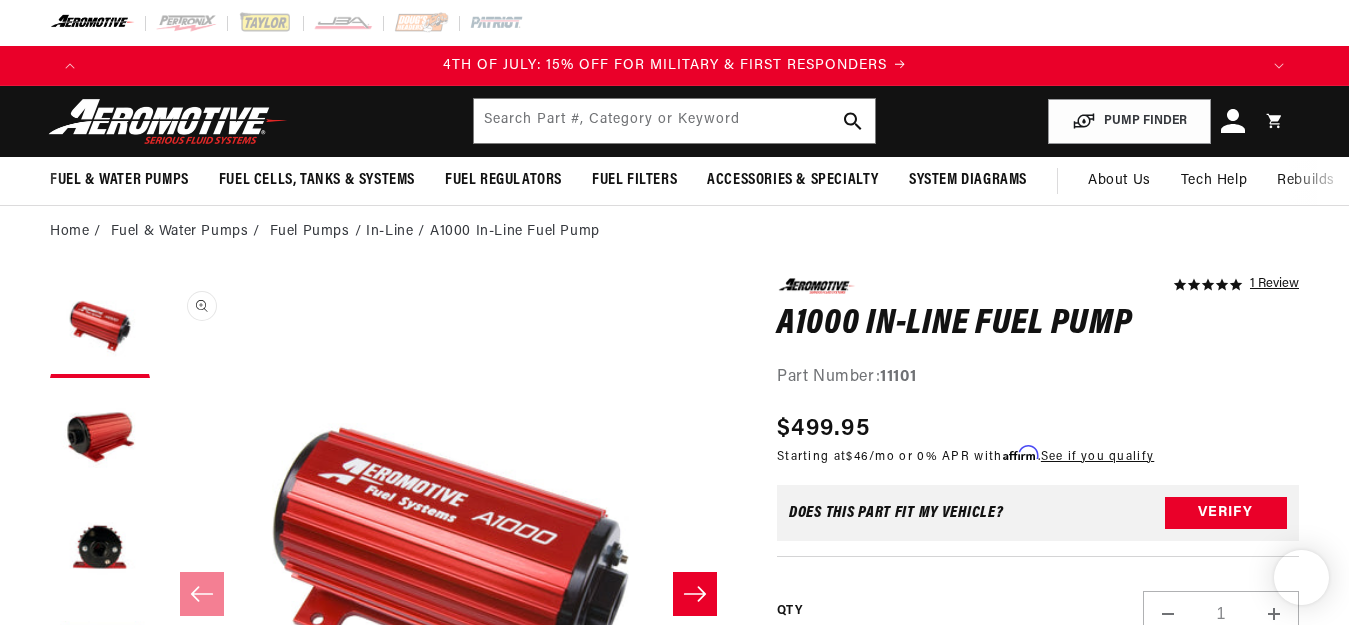 scroll, scrollTop: 167, scrollLeft: 0, axis: vertical 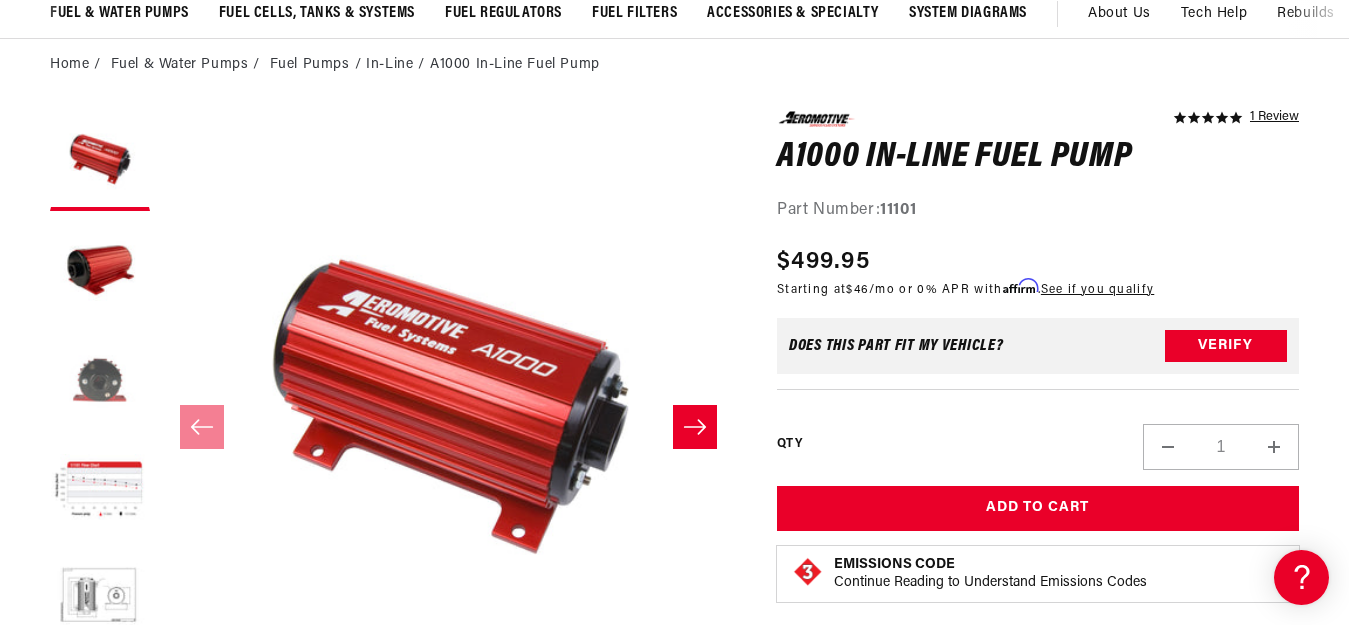 click at bounding box center (100, 381) 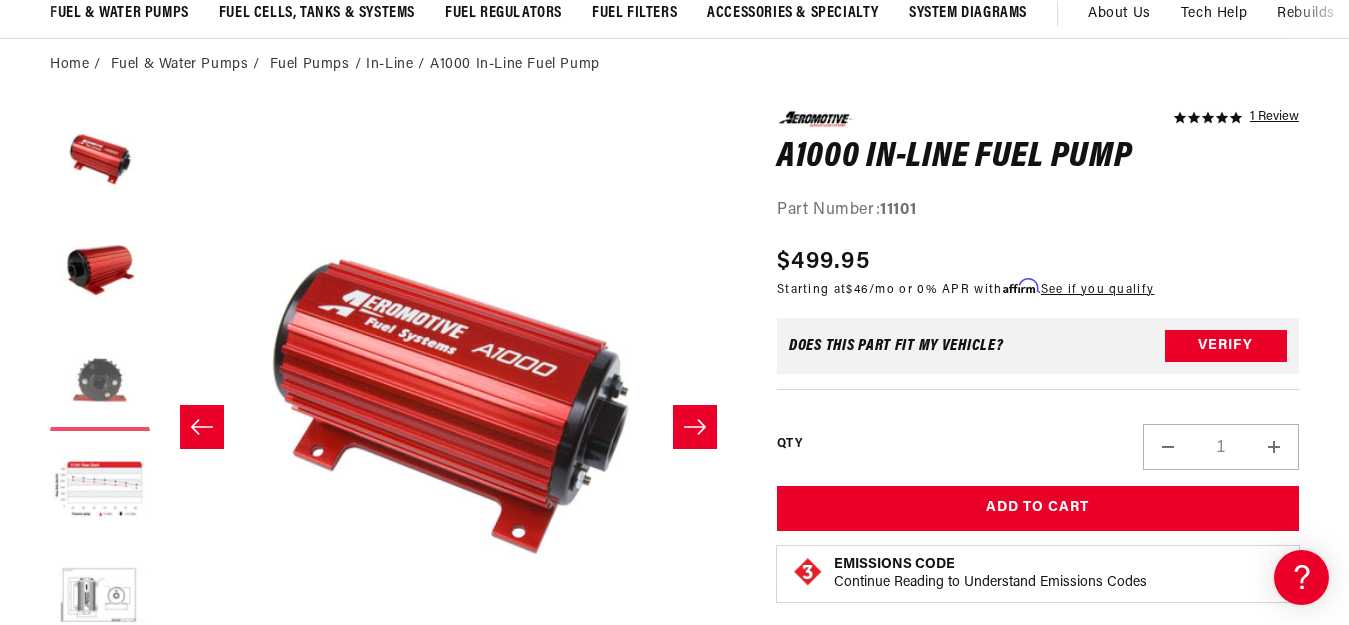 scroll, scrollTop: 1, scrollLeft: 1153, axis: both 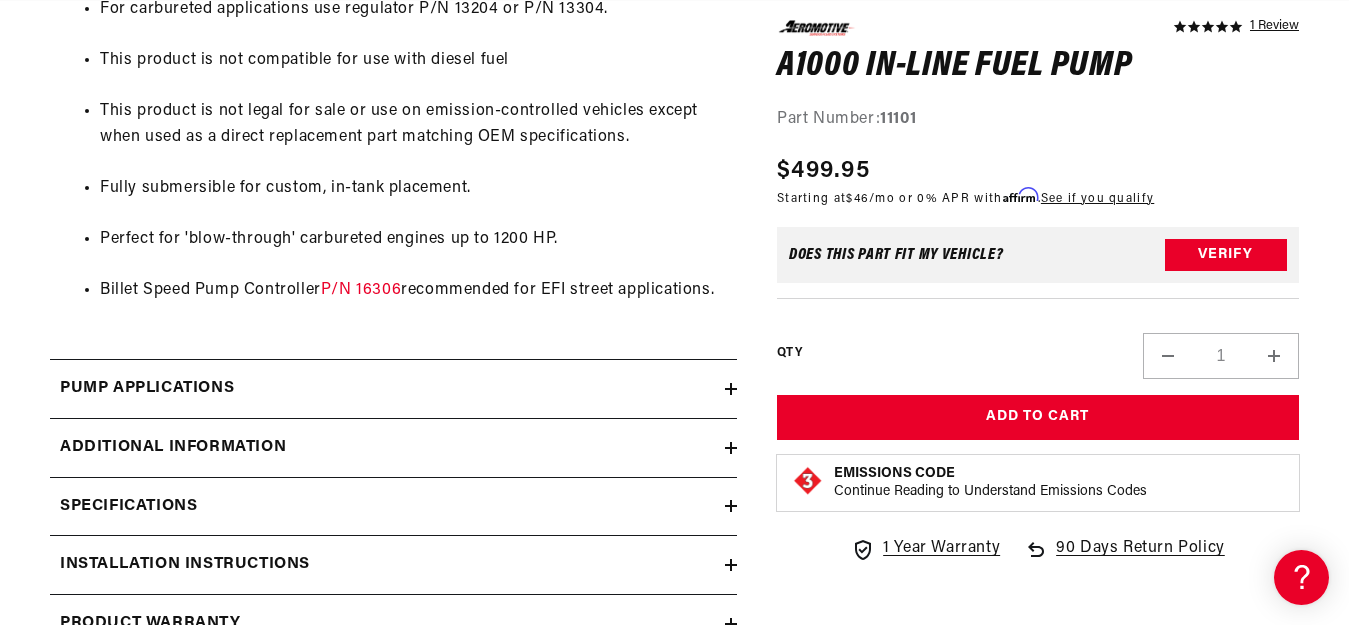 click on "Pump Applications" at bounding box center (387, 389) 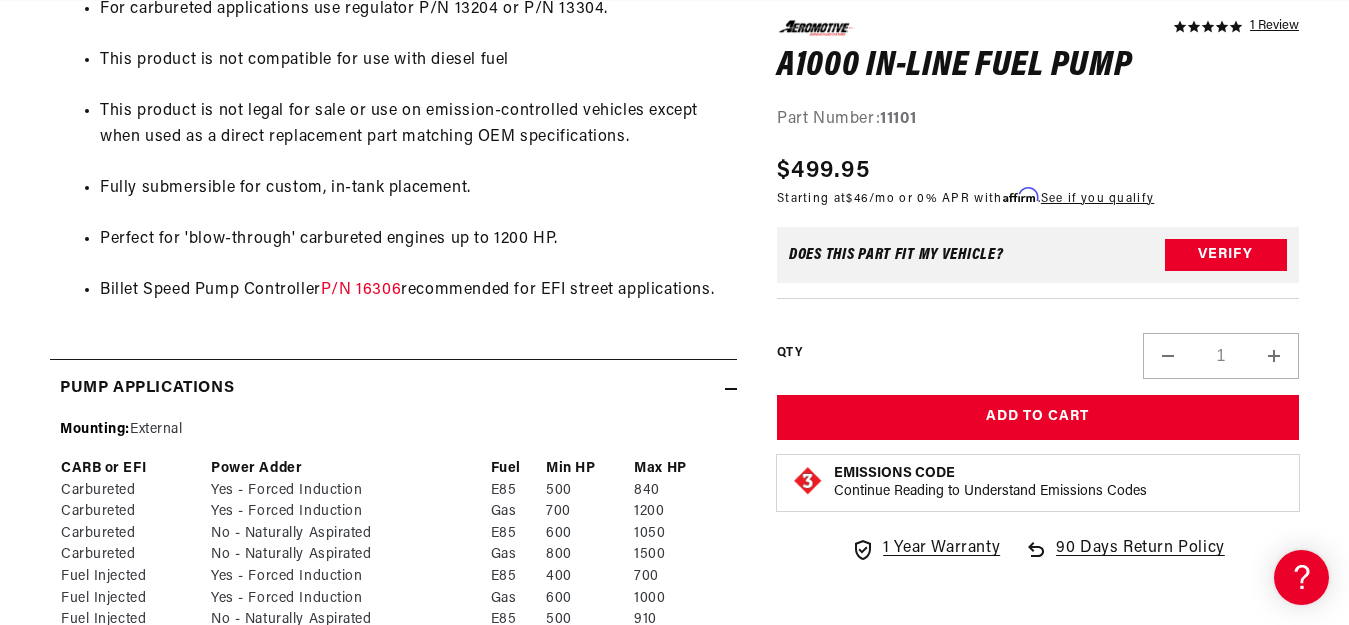 scroll, scrollTop: 0, scrollLeft: 0, axis: both 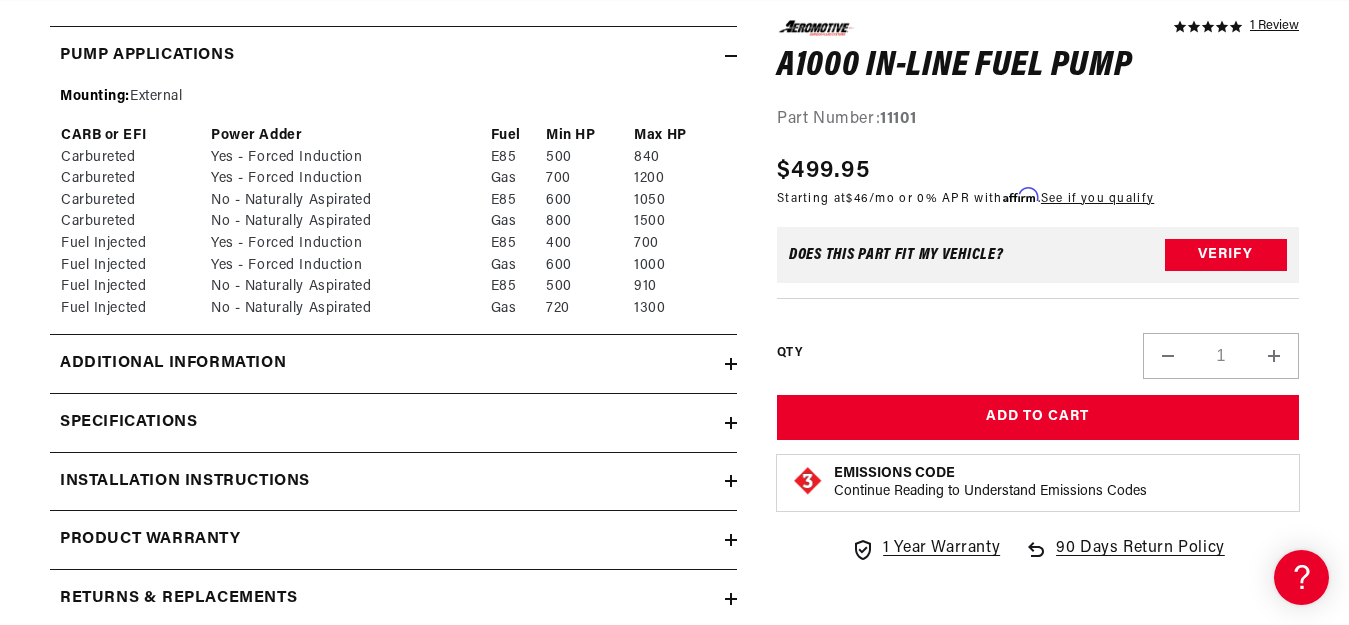 click on "Additional information" at bounding box center [393, 364] 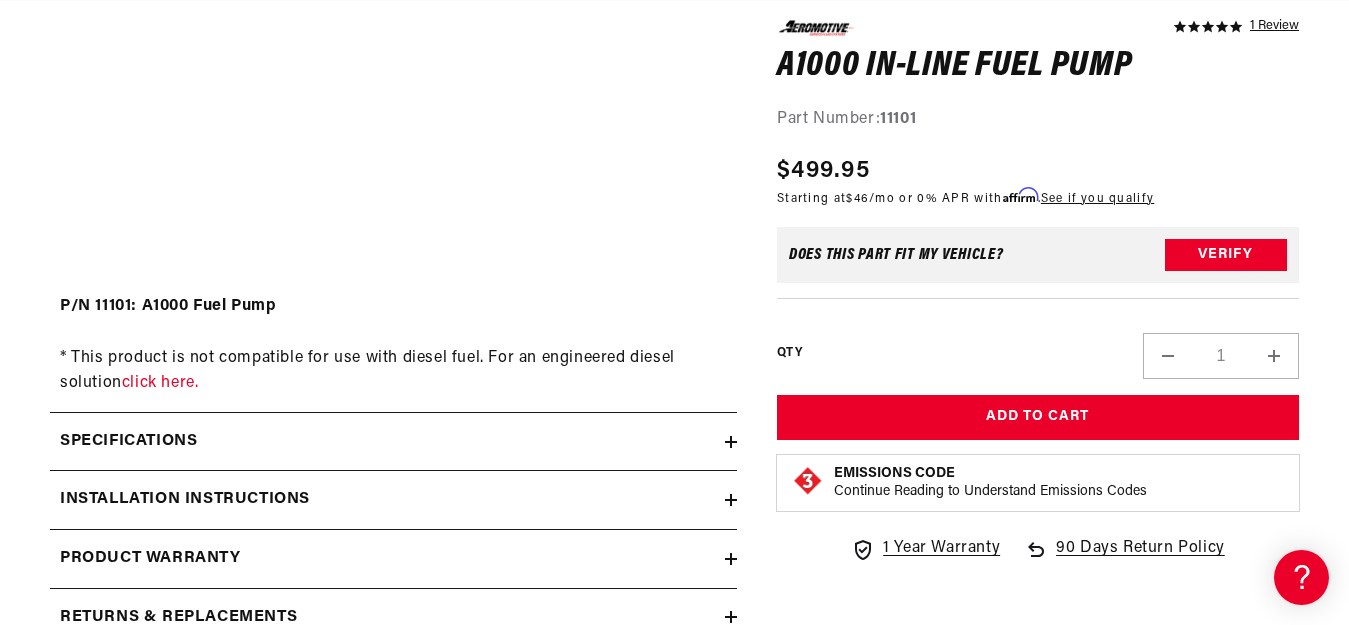 scroll, scrollTop: 2667, scrollLeft: 0, axis: vertical 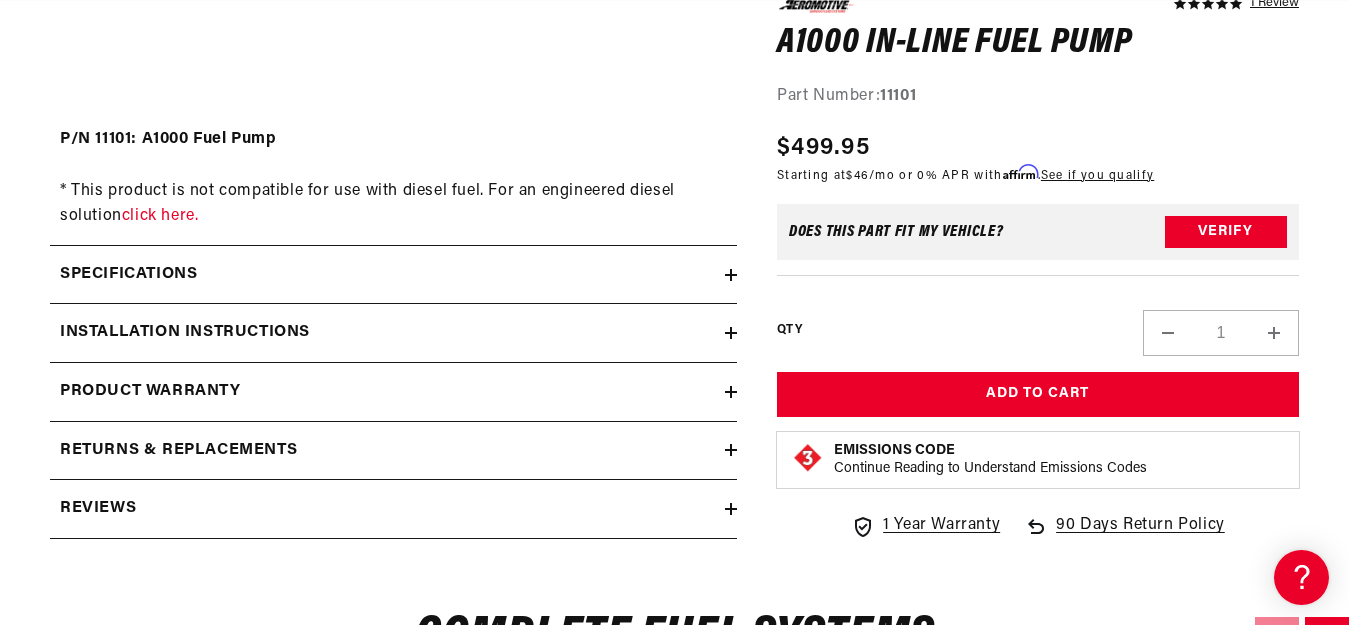 click on "Specifications" at bounding box center [387, 275] 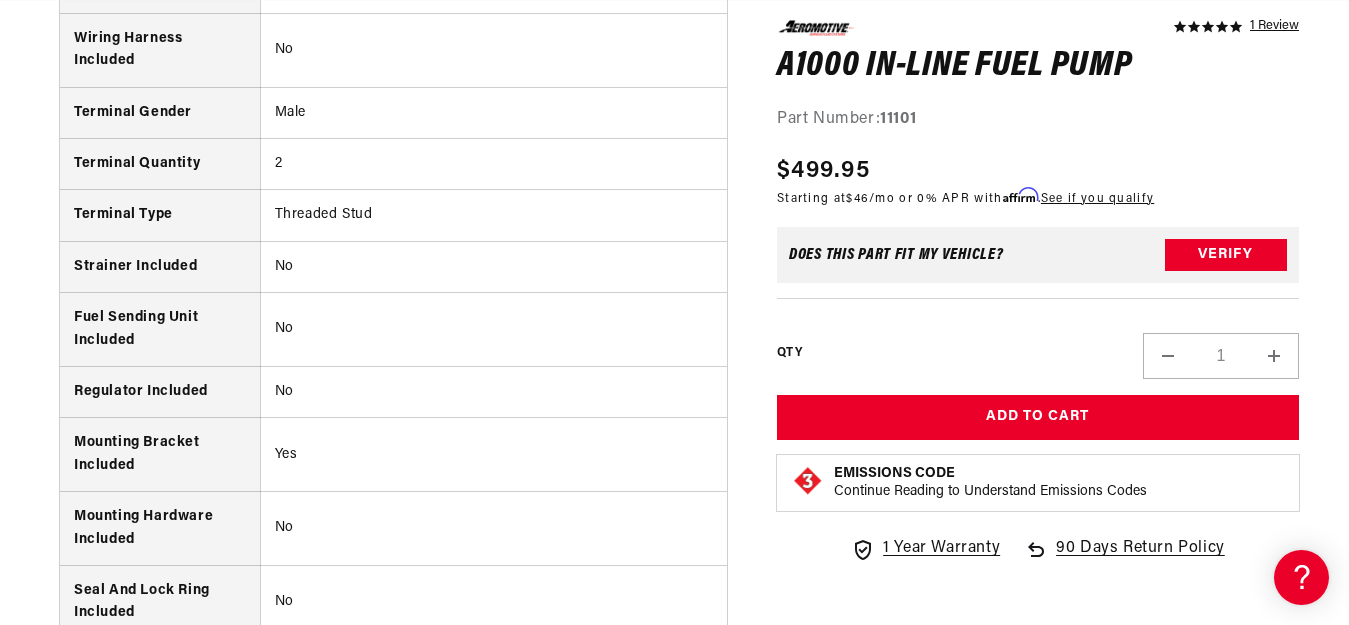 scroll, scrollTop: 4333, scrollLeft: 0, axis: vertical 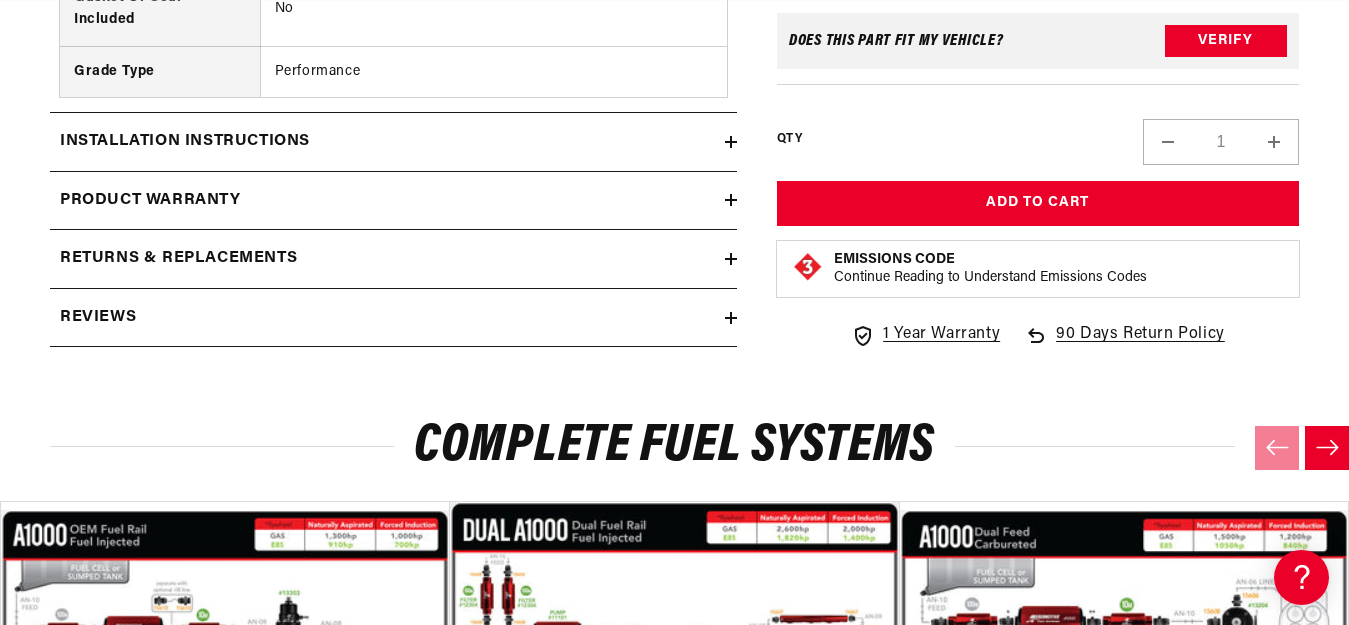 click on "Installation Instructions" at bounding box center (387, 142) 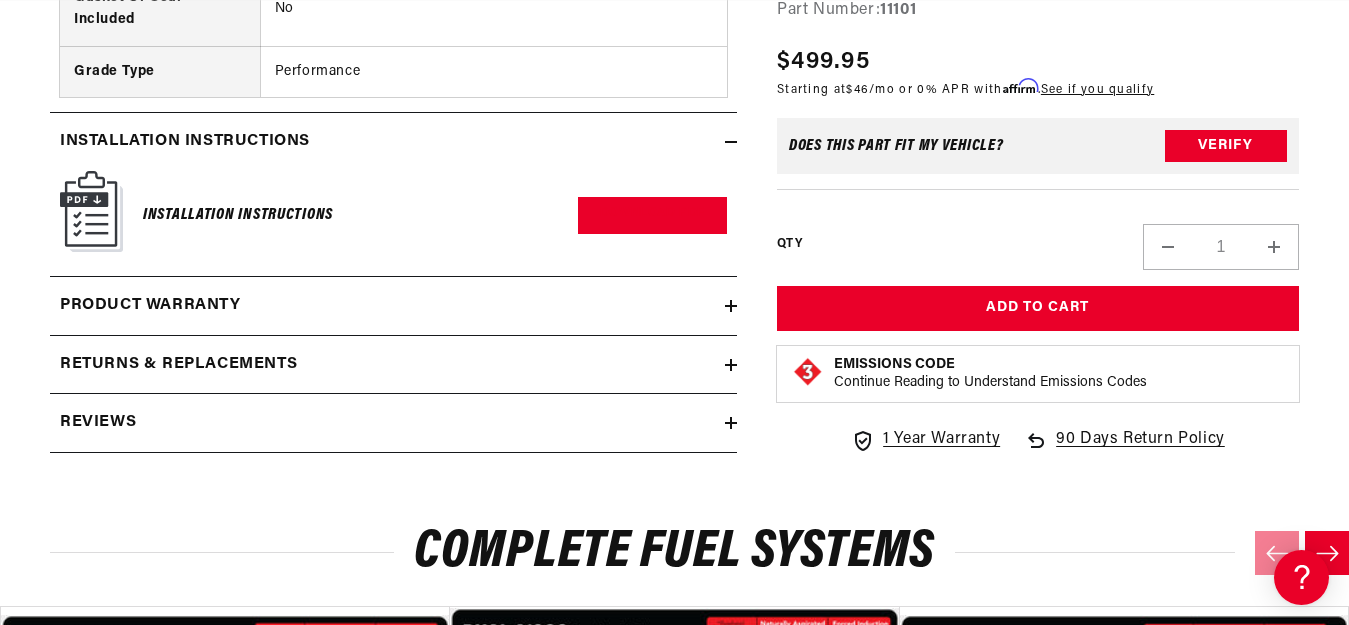 click on "Product warranty" at bounding box center [387, 306] 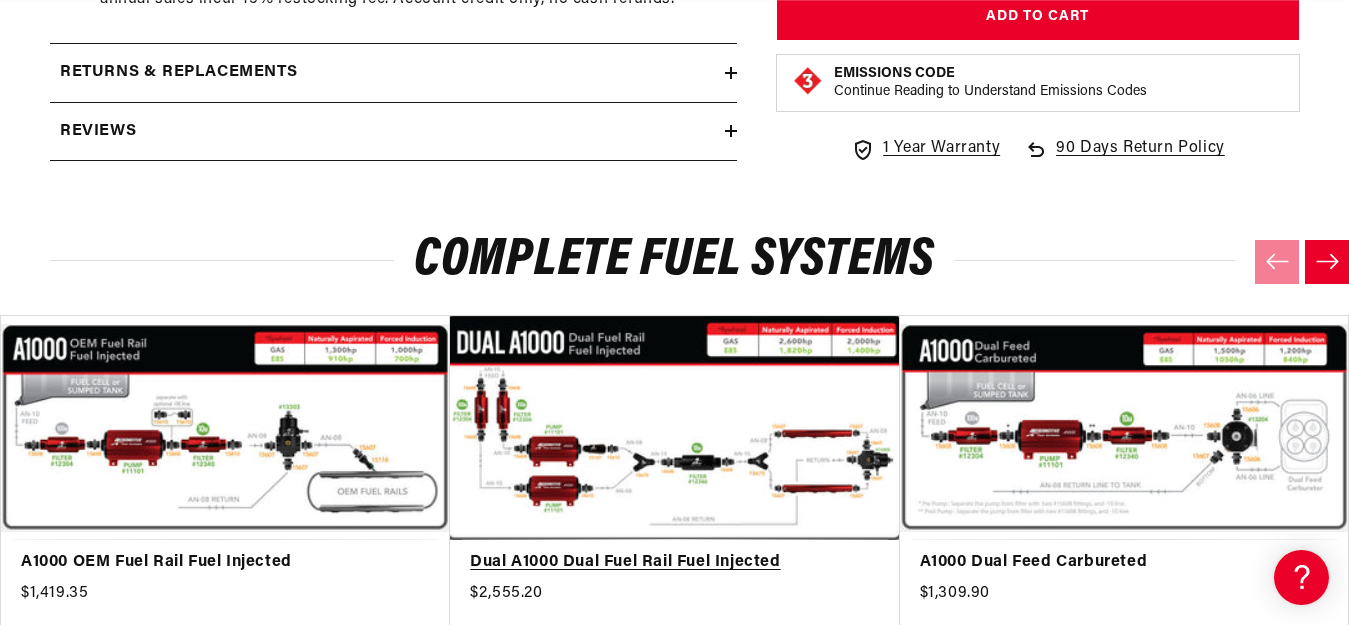 scroll, scrollTop: 5500, scrollLeft: 0, axis: vertical 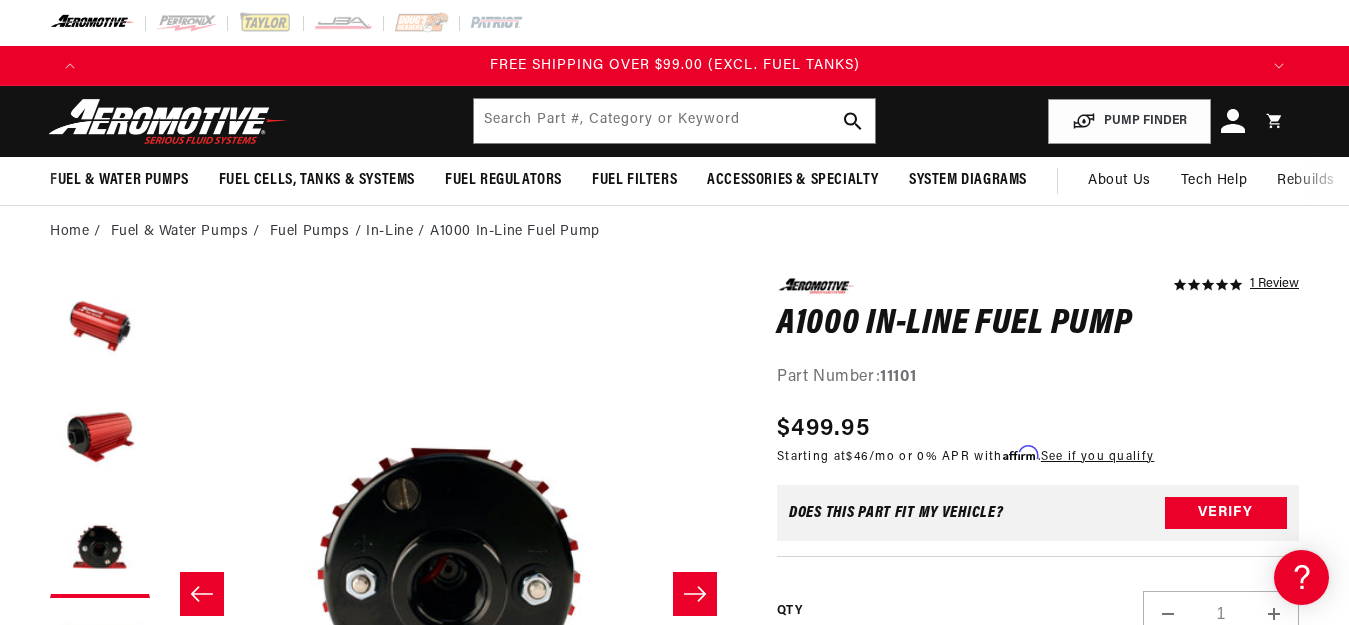 drag, startPoint x: 808, startPoint y: 312, endPoint x: 781, endPoint y: 25, distance: 288.26724 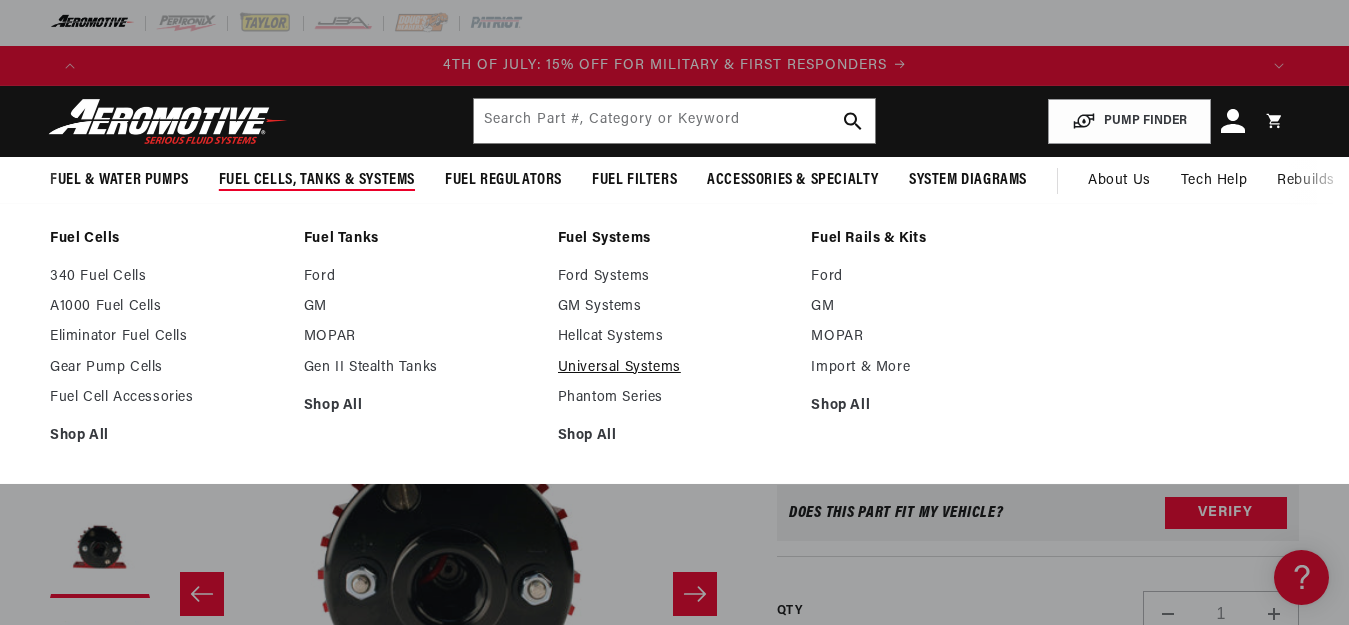 click on "Universal Systems" at bounding box center (675, 368) 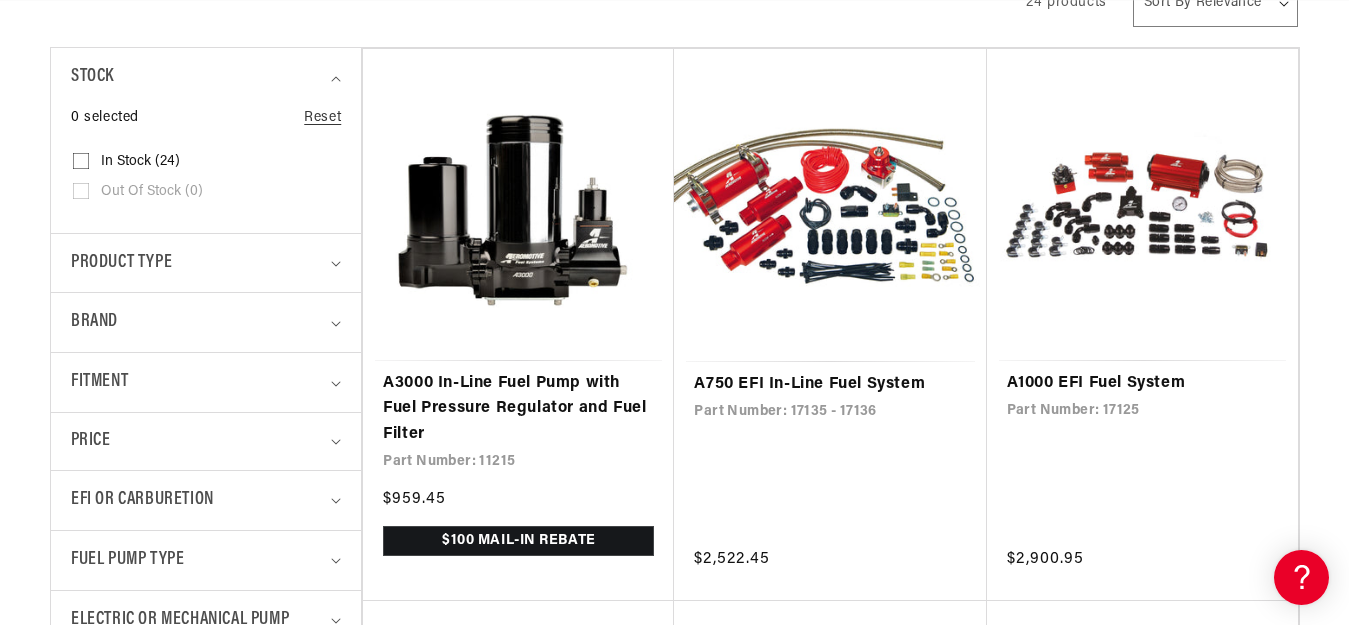 scroll, scrollTop: 0, scrollLeft: 0, axis: both 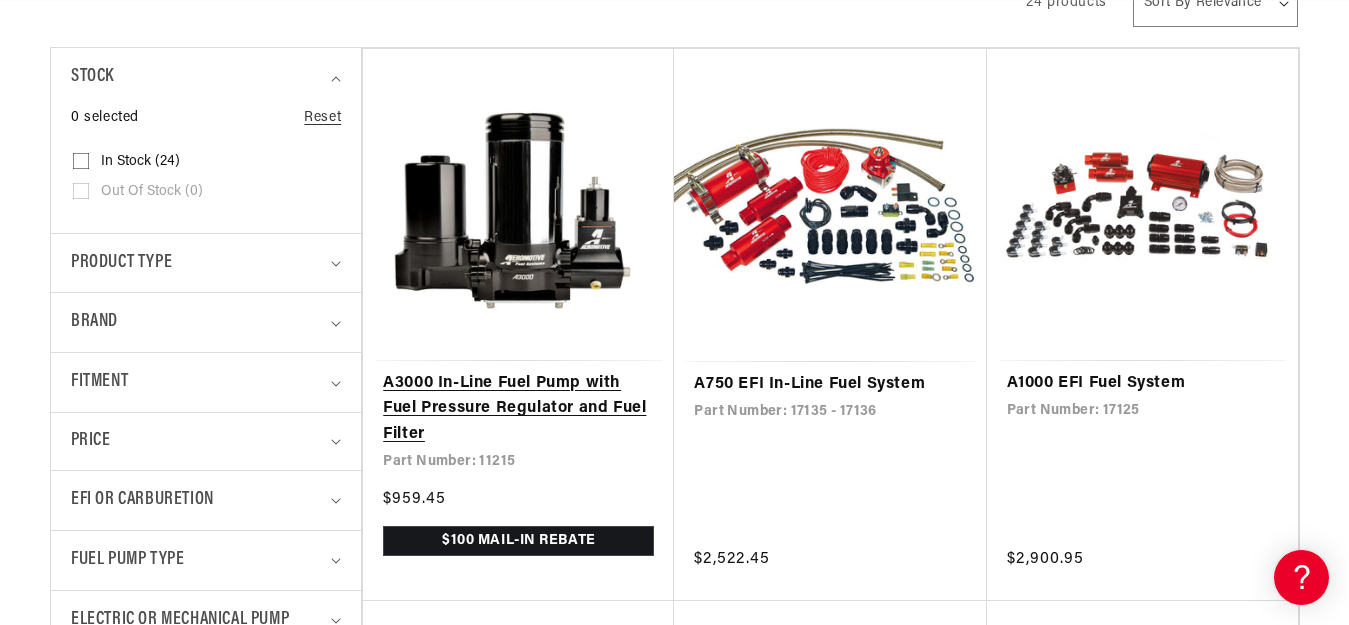 click on "A3000 In-Line Fuel Pump with Fuel Pressure Regulator and Fuel Filter" at bounding box center [518, 409] 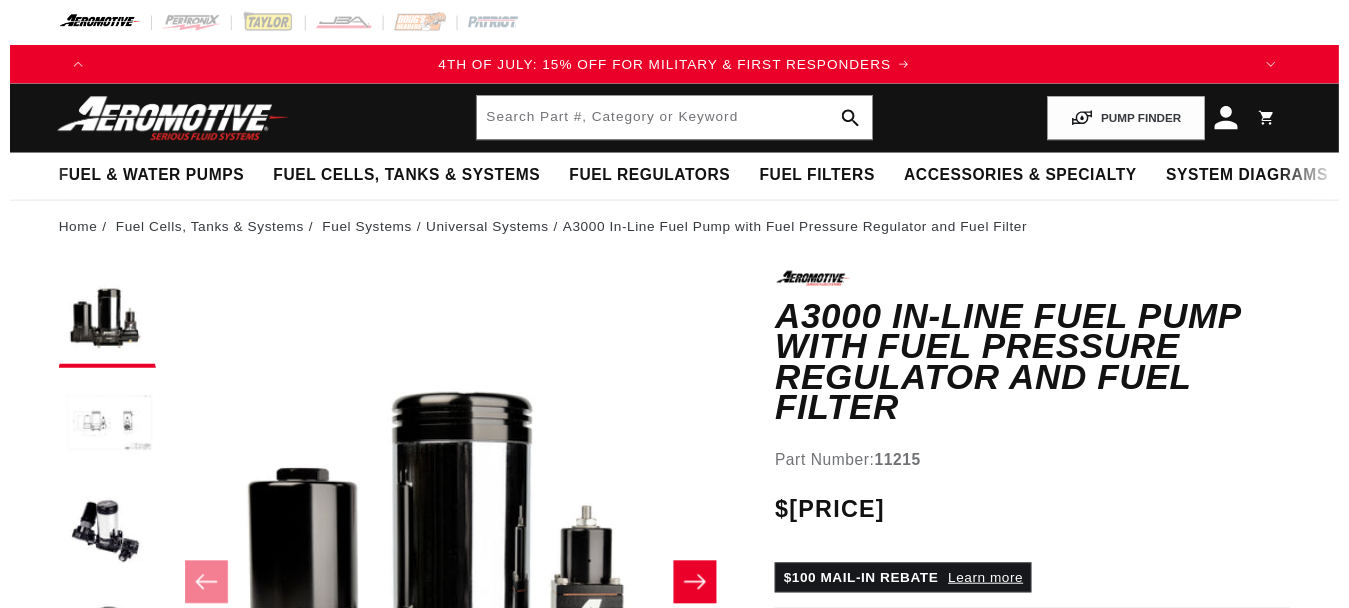 scroll, scrollTop: 0, scrollLeft: 0, axis: both 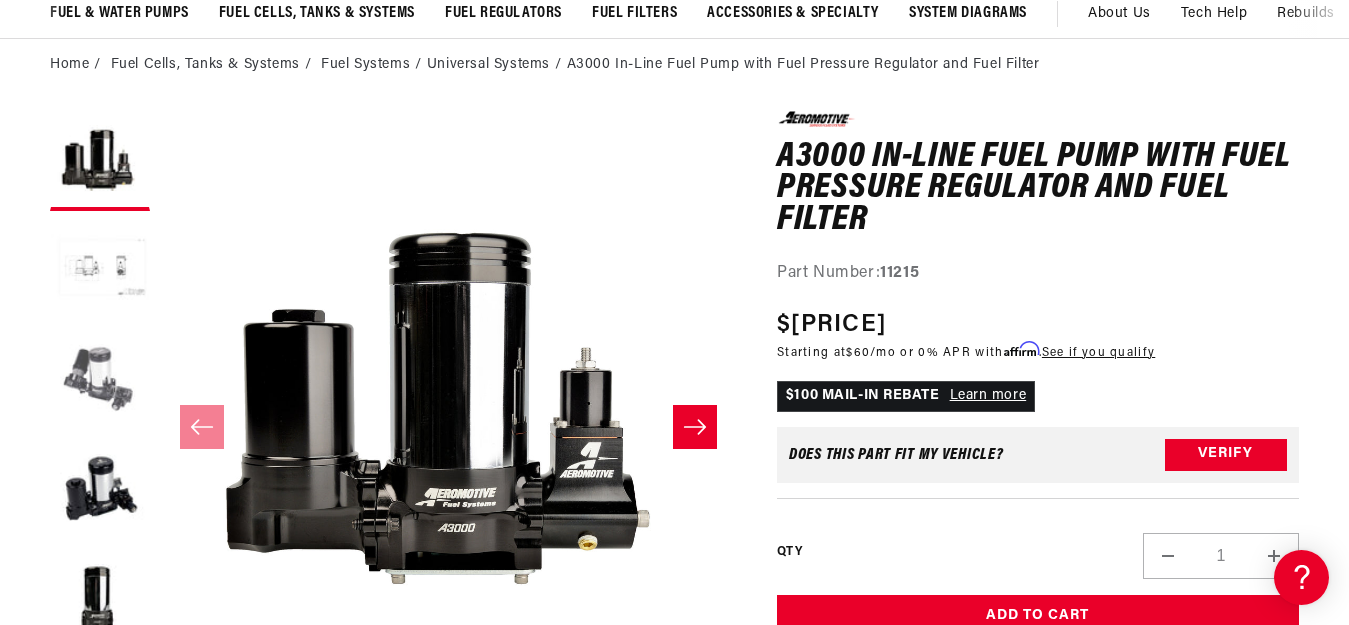 click at bounding box center (100, 381) 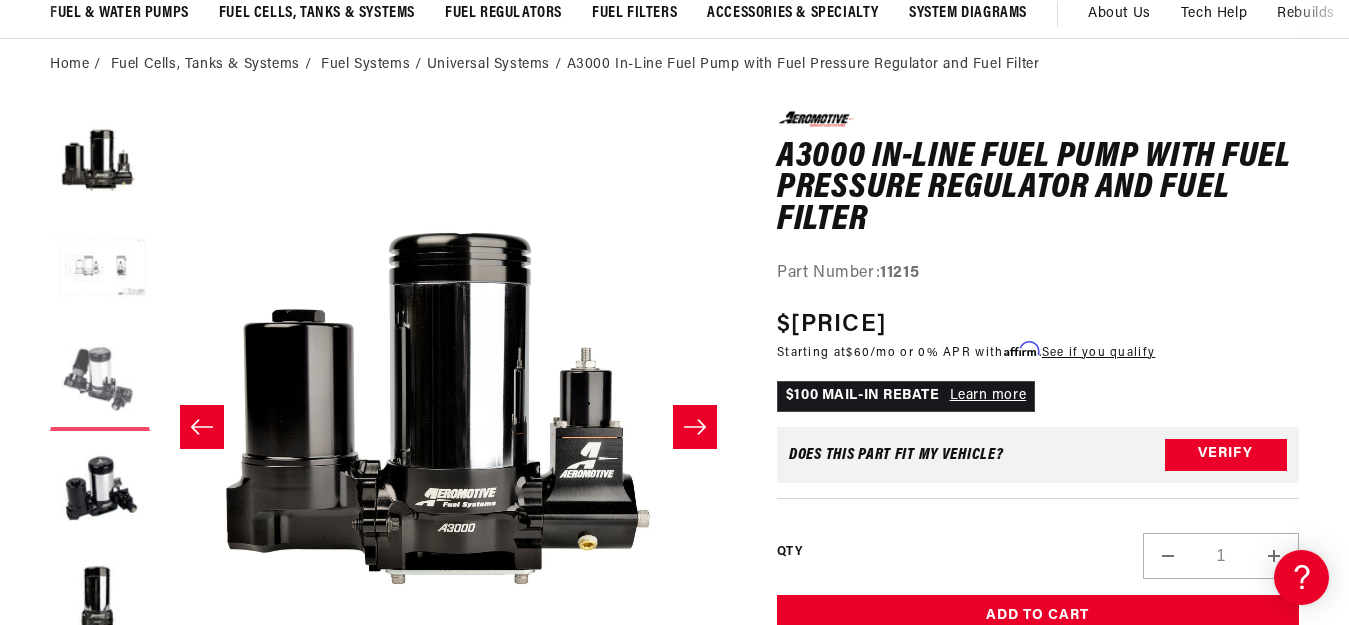 scroll, scrollTop: 1, scrollLeft: 1153, axis: both 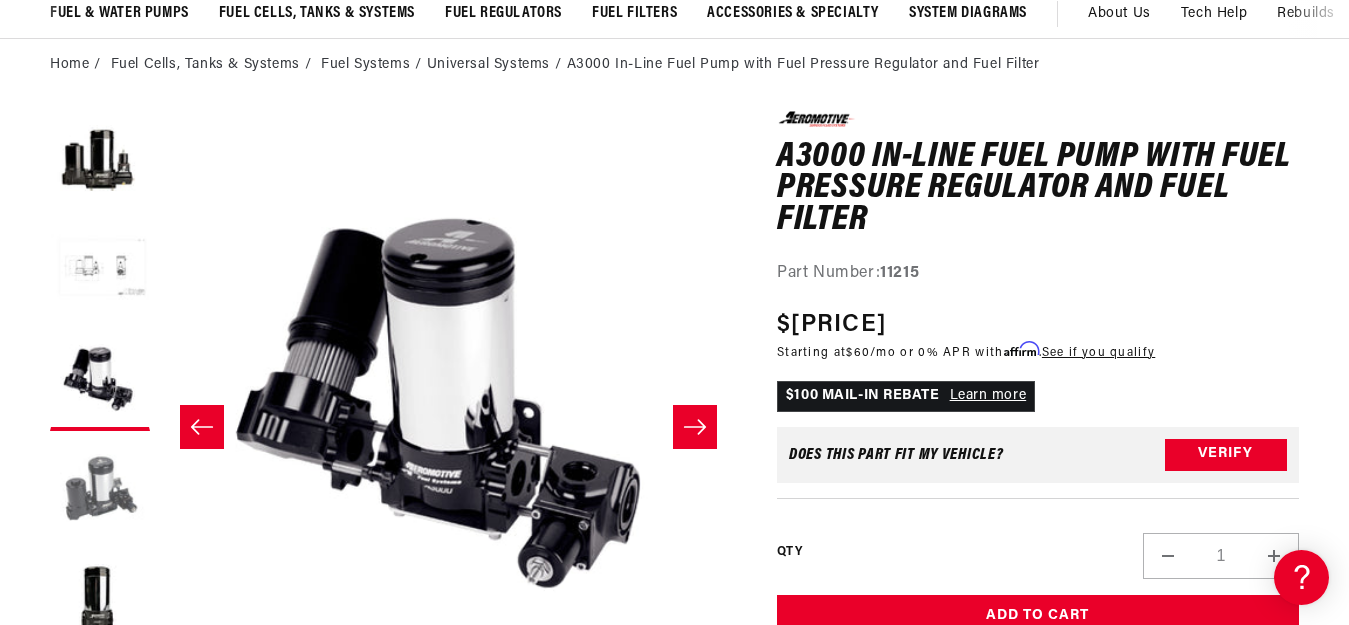 click at bounding box center (100, 491) 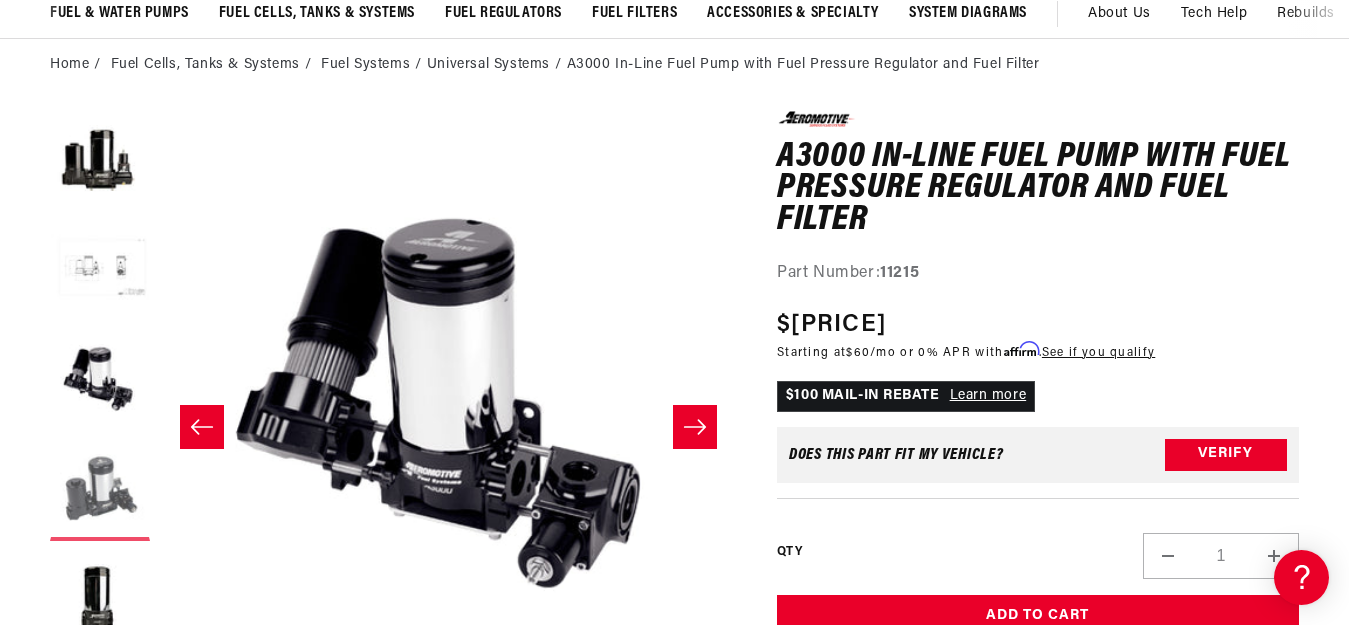scroll, scrollTop: 1, scrollLeft: 1730, axis: both 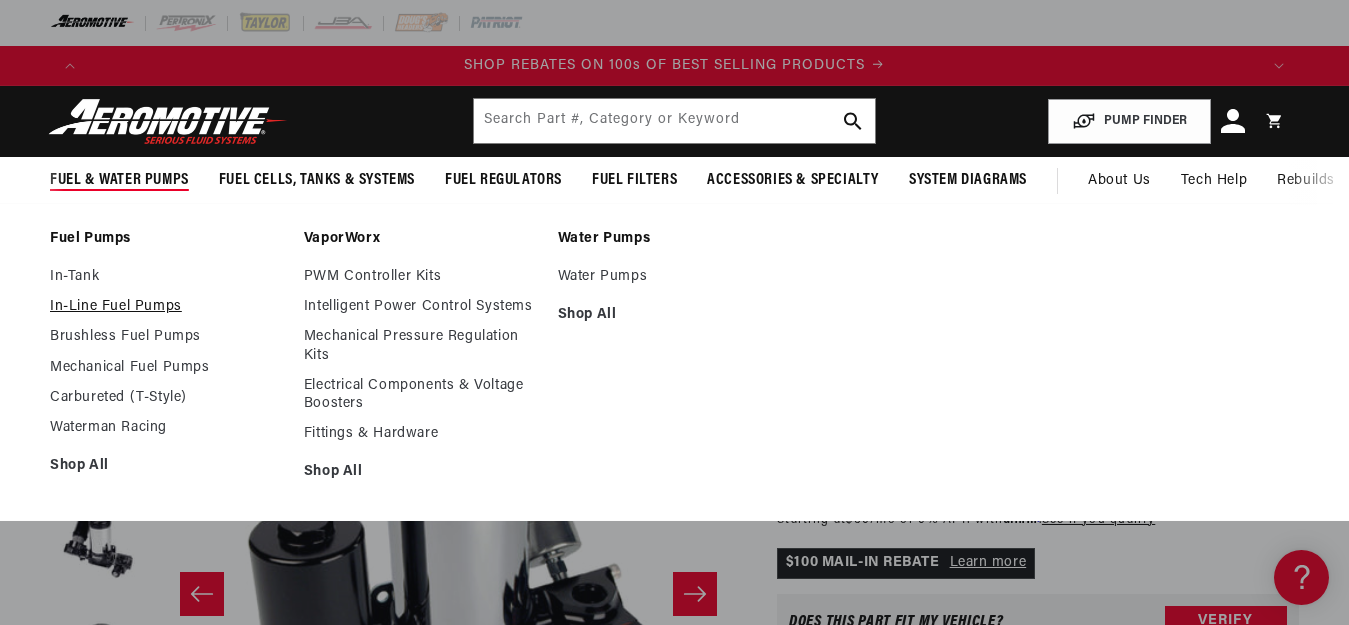 click on "In-Line Fuel Pumps" at bounding box center (167, 307) 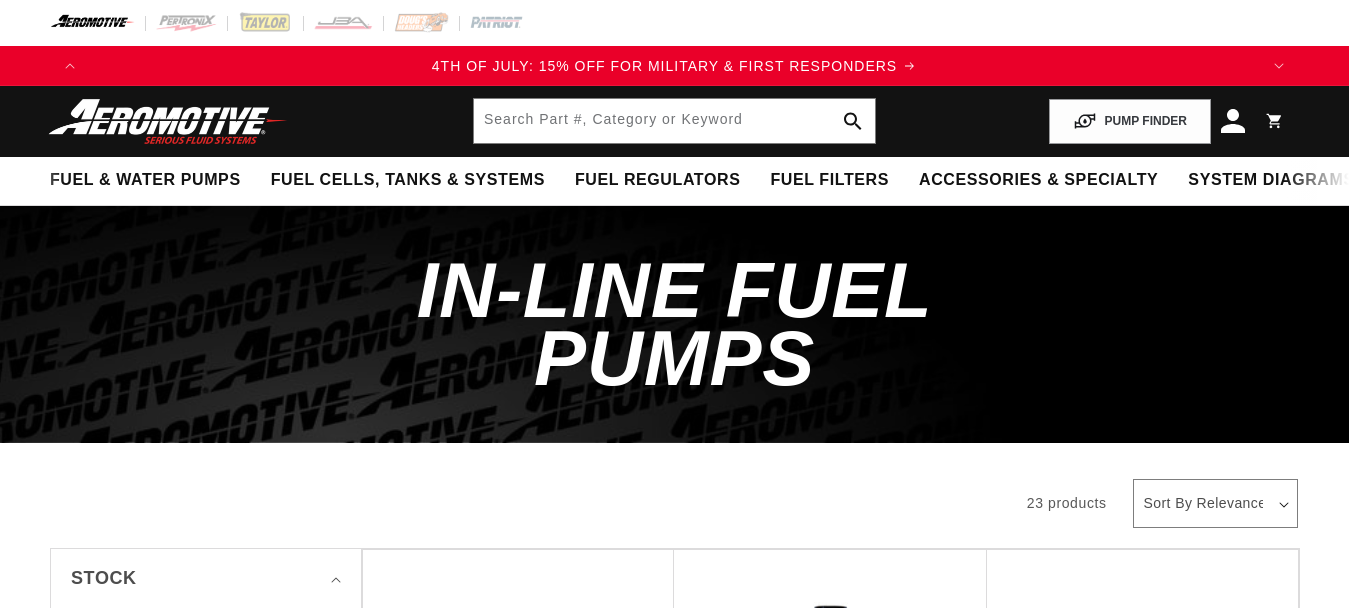 scroll, scrollTop: 333, scrollLeft: 0, axis: vertical 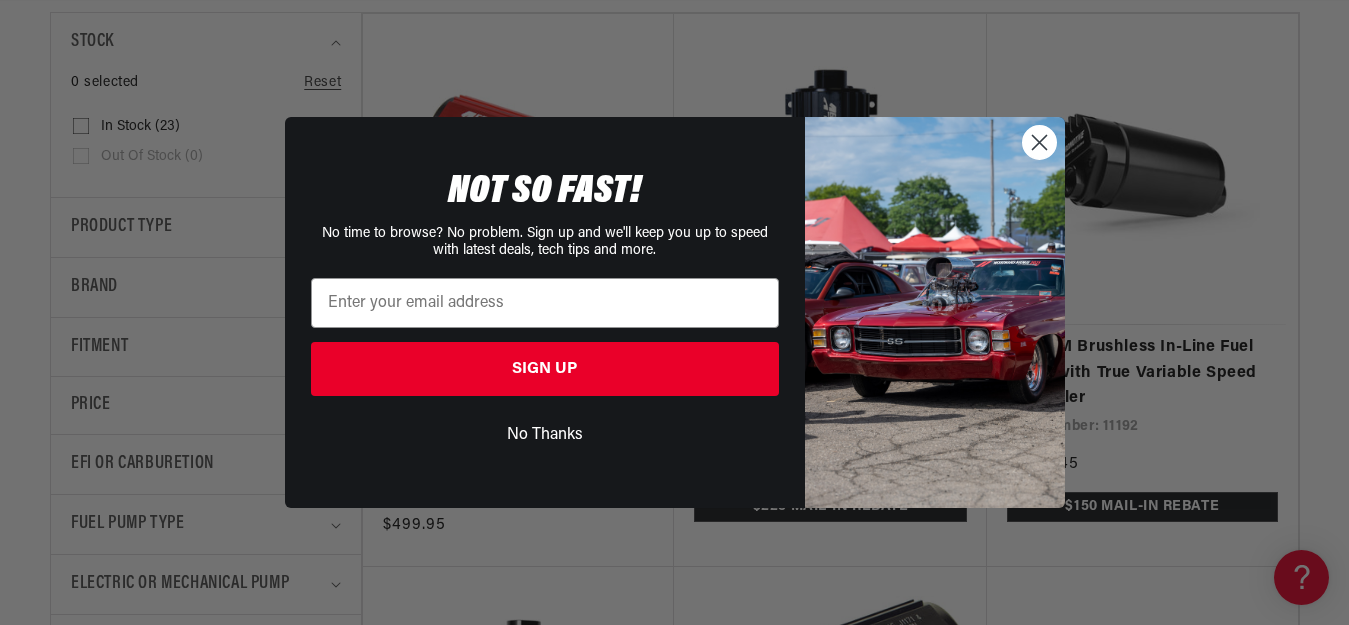 click at bounding box center (1038, 142) 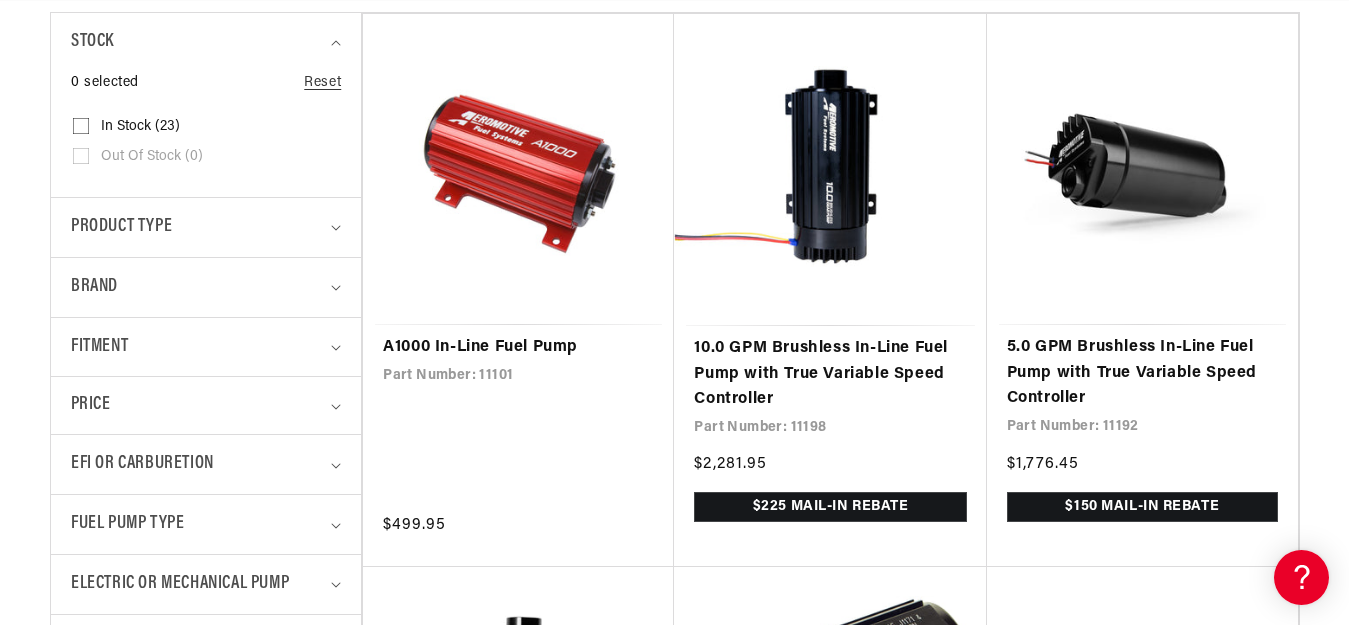 scroll, scrollTop: 667, scrollLeft: 0, axis: vertical 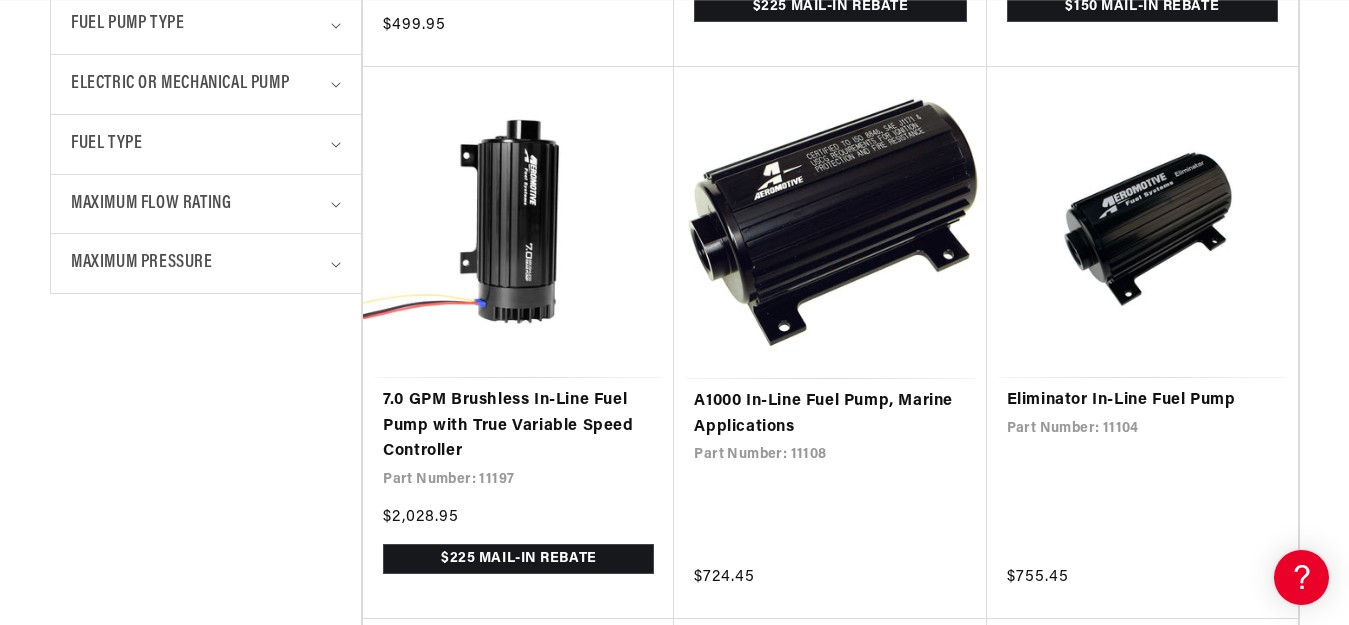 click on "Stock
0 selected
Reset
Stock
In stock (23)
In stock (23 products)
Out of stock (0)
Brand" at bounding box center [674, 1698] 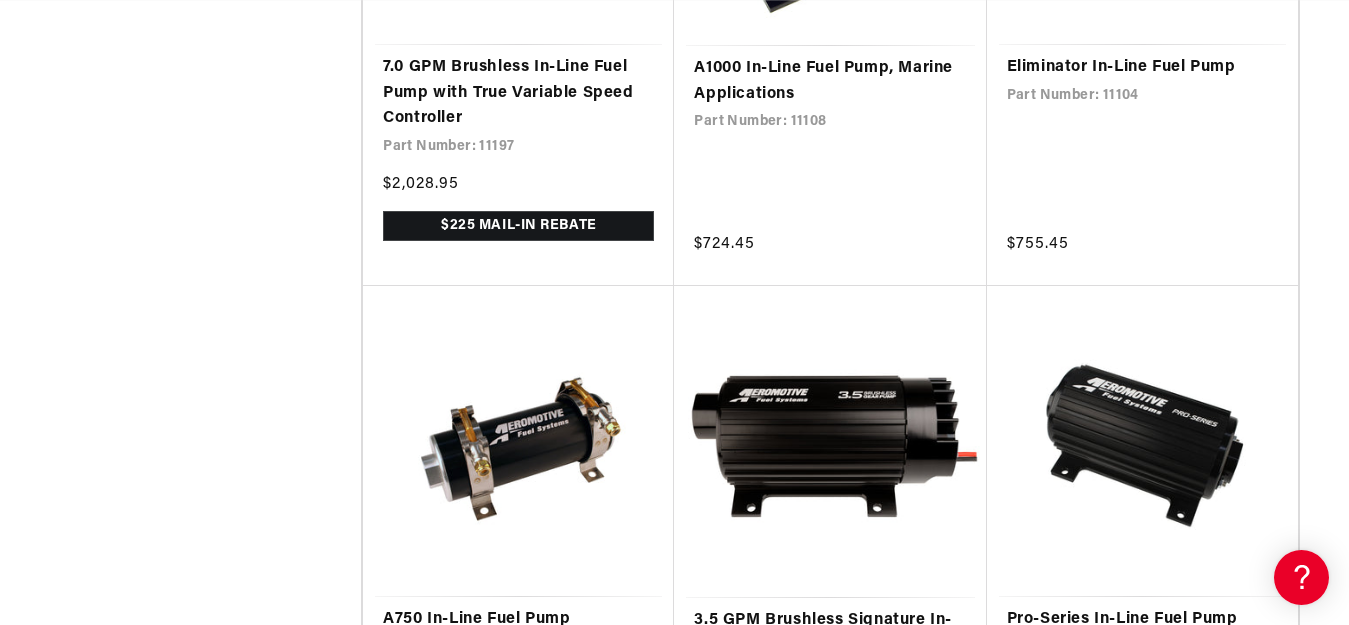 scroll, scrollTop: 1667, scrollLeft: 0, axis: vertical 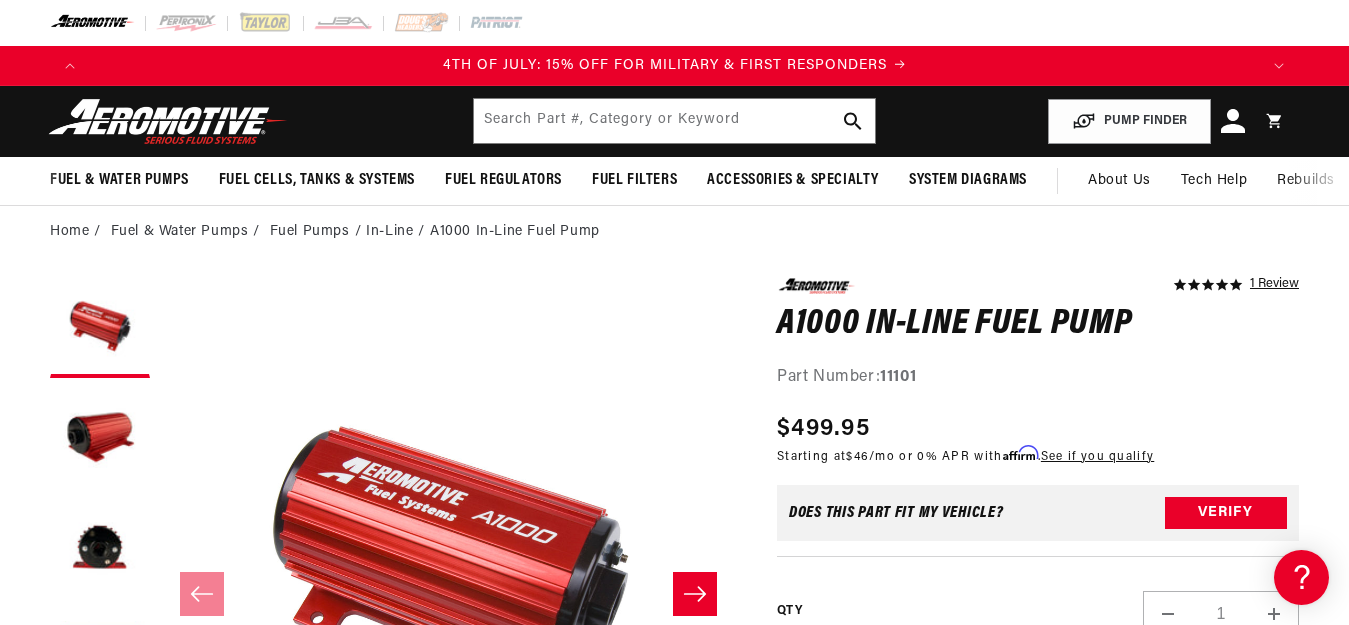 click on "5.0 star rating      1 Review
A1000 In-Line Fuel Pump
A1000 In-Line Fuel Pump
5.0 star rating      1 Review
Part Number:  11101
Regular price
$499.95
Sale price
$499.95
Regular price
Unit price
/
per
Starting at  $46 /mo or 0% APR with  Affirm .  See if you qualify
Does This part fit My vehicle?
Verify
Universal Fit" at bounding box center [1038, 558] 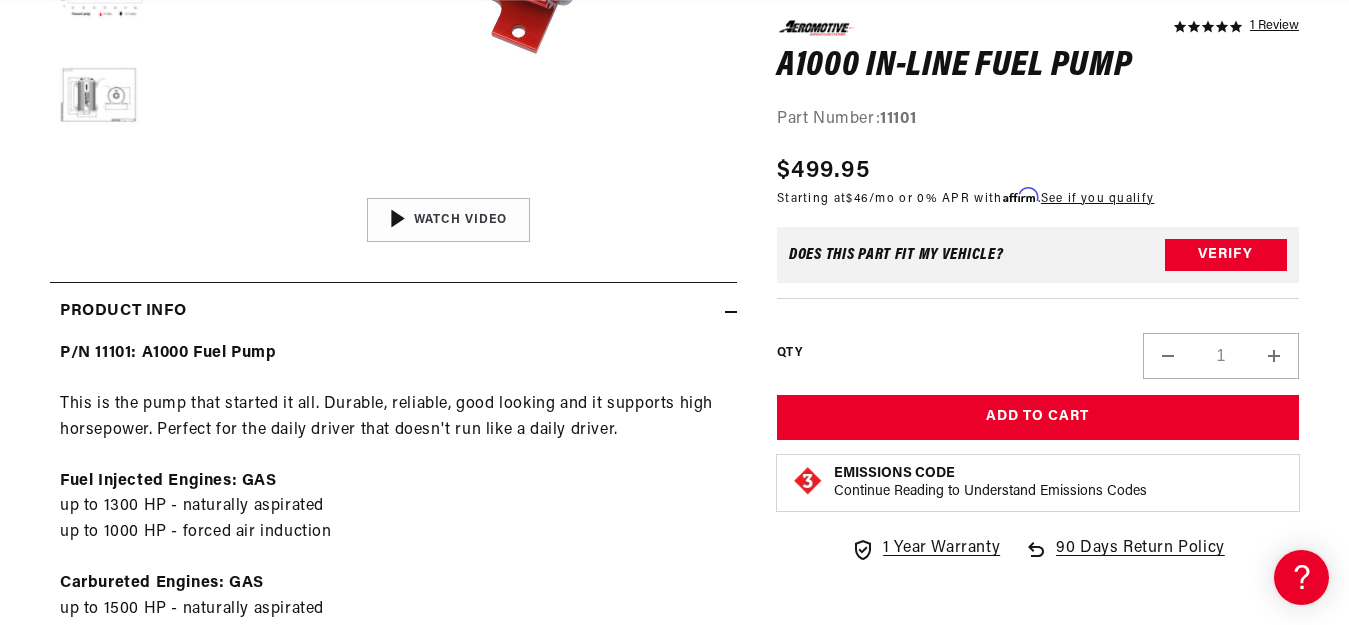 scroll, scrollTop: 833, scrollLeft: 0, axis: vertical 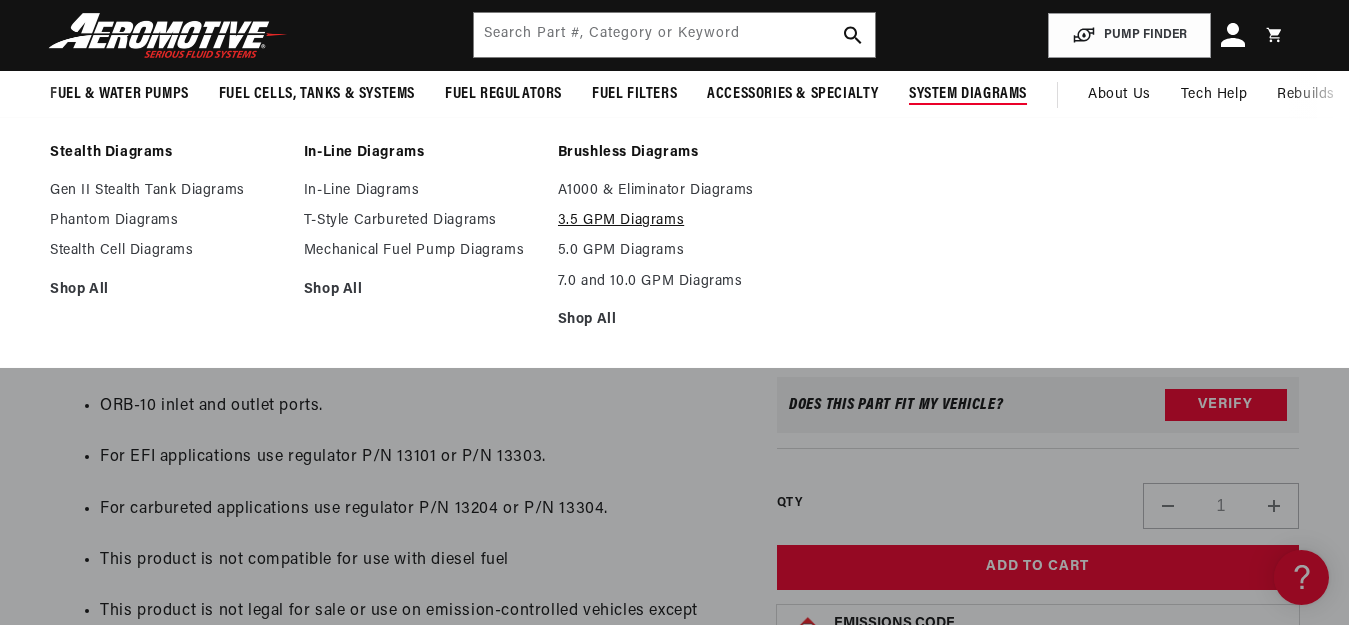 click on "3.5 GPM Diagrams" at bounding box center [675, 221] 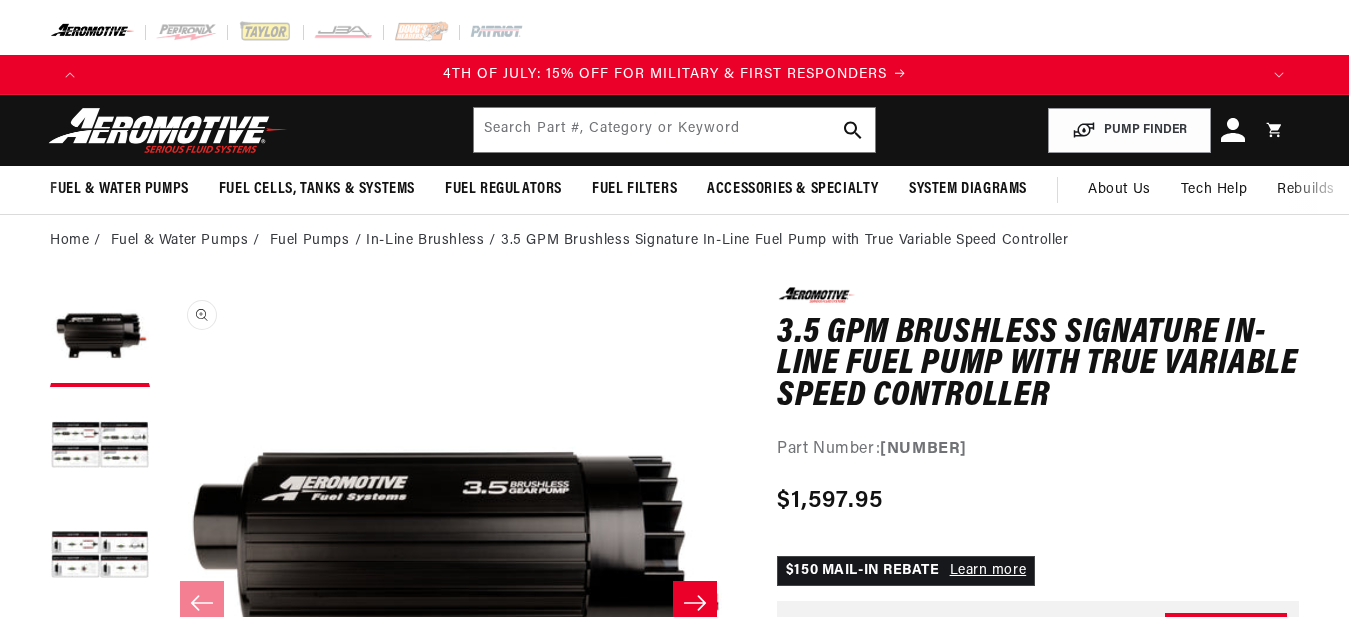 scroll, scrollTop: 0, scrollLeft: 0, axis: both 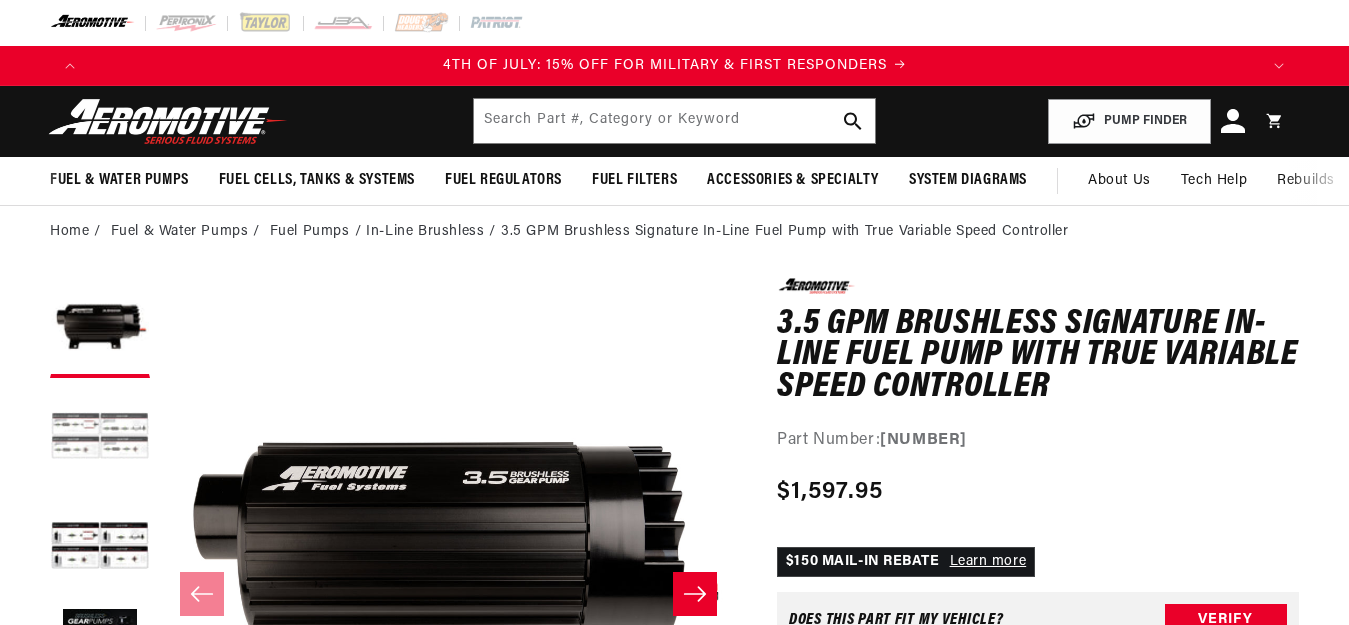 click at bounding box center [100, 438] 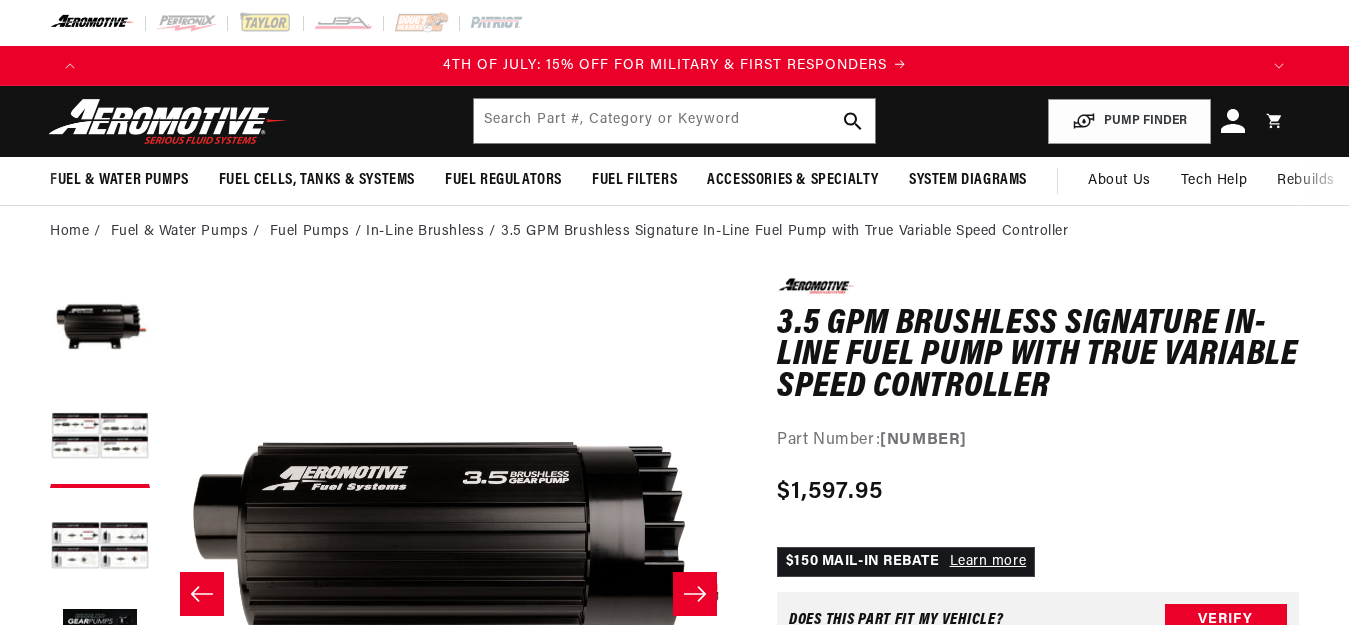 scroll, scrollTop: 1, scrollLeft: 576, axis: both 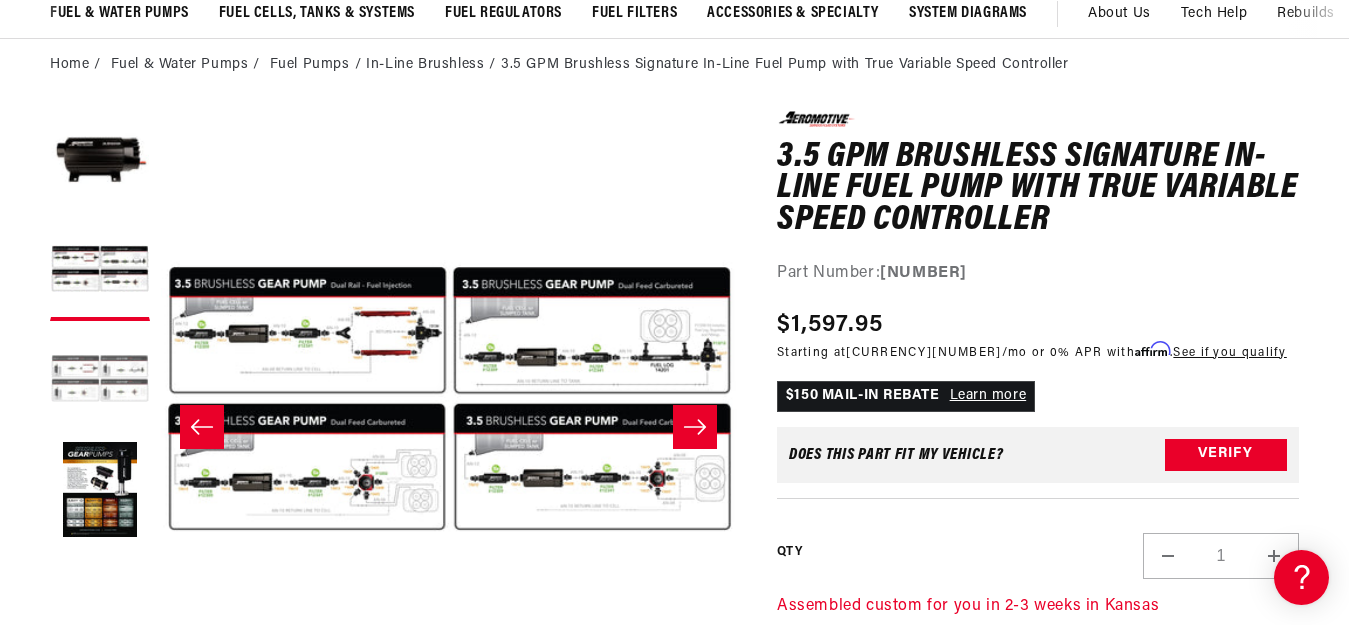 click at bounding box center (100, 381) 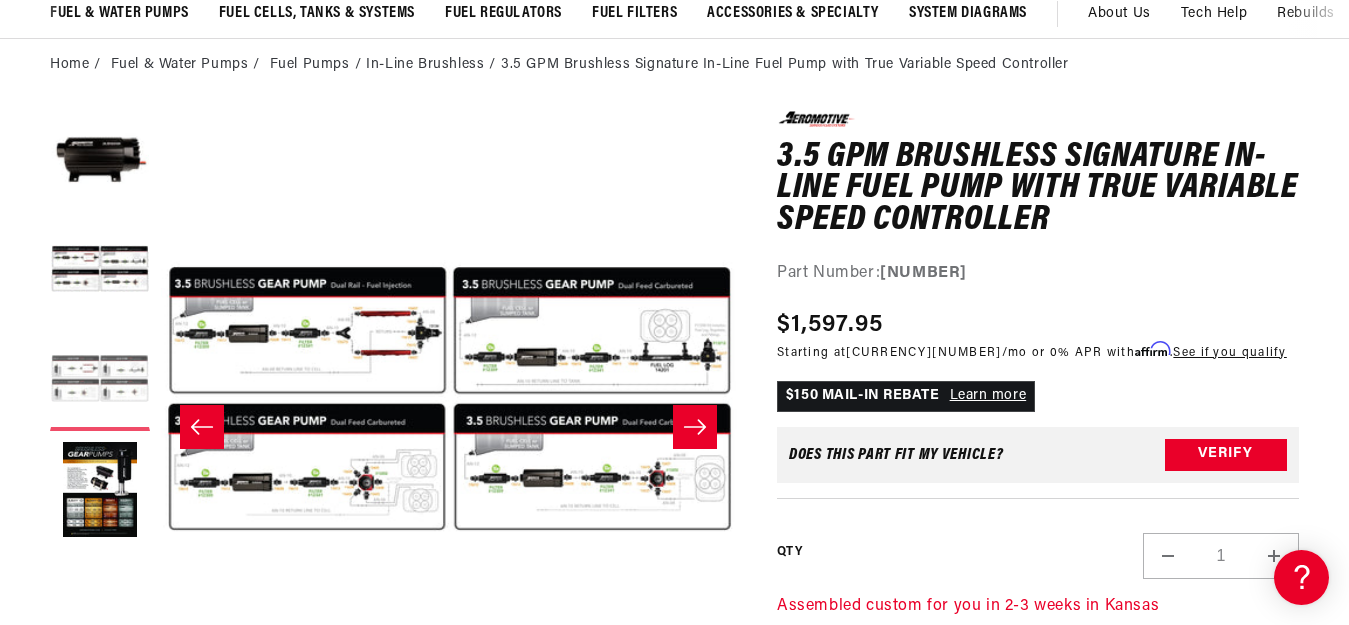 scroll, scrollTop: 1, scrollLeft: 1153, axis: both 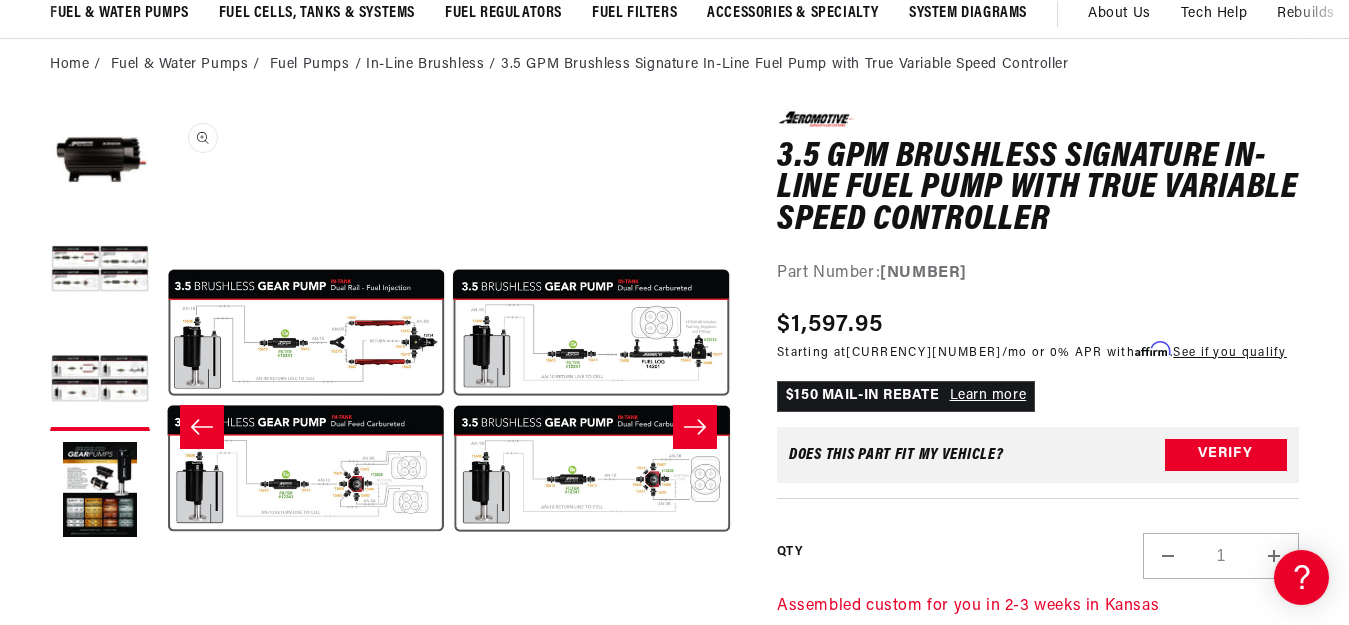 click on "Open media 3 in modal" at bounding box center [161, 687] 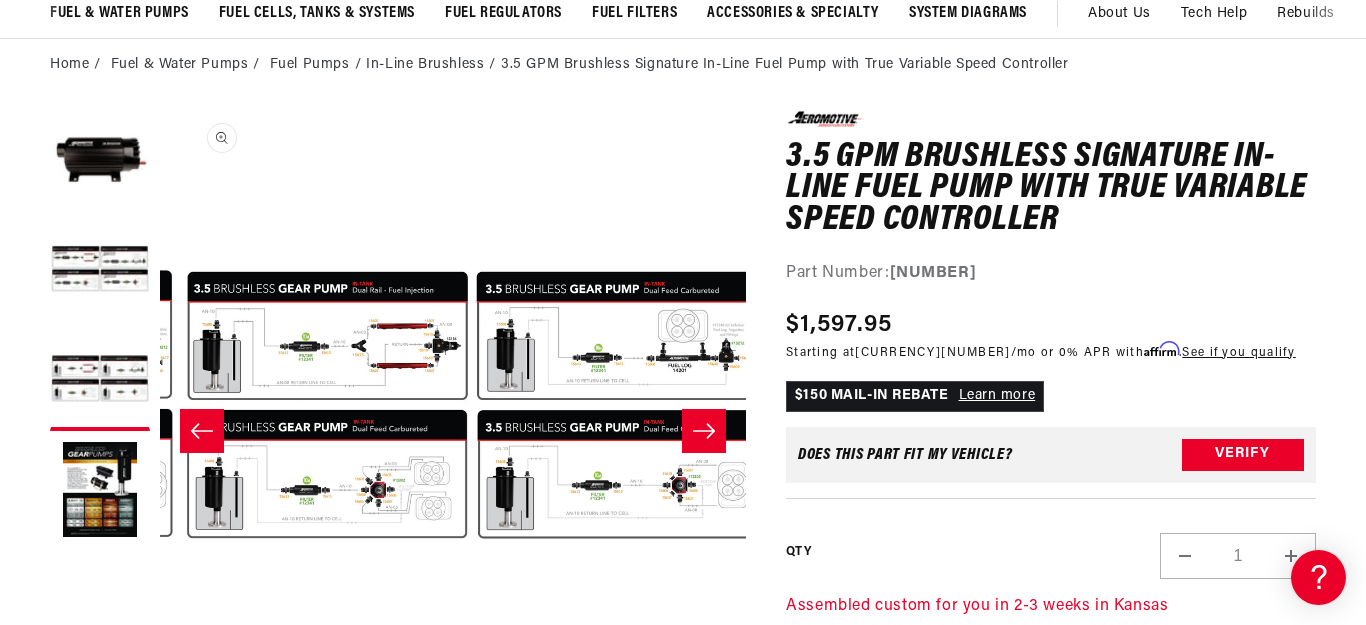 scroll, scrollTop: 0, scrollLeft: 1186, axis: horizontal 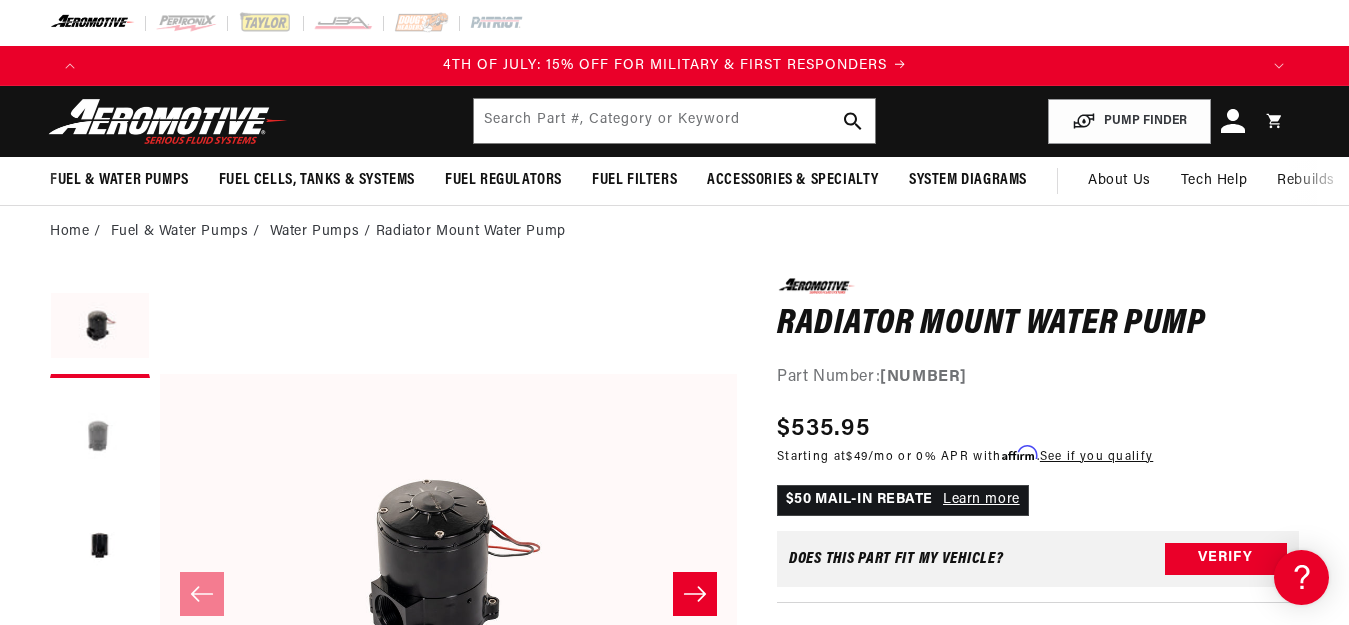 click at bounding box center [100, 438] 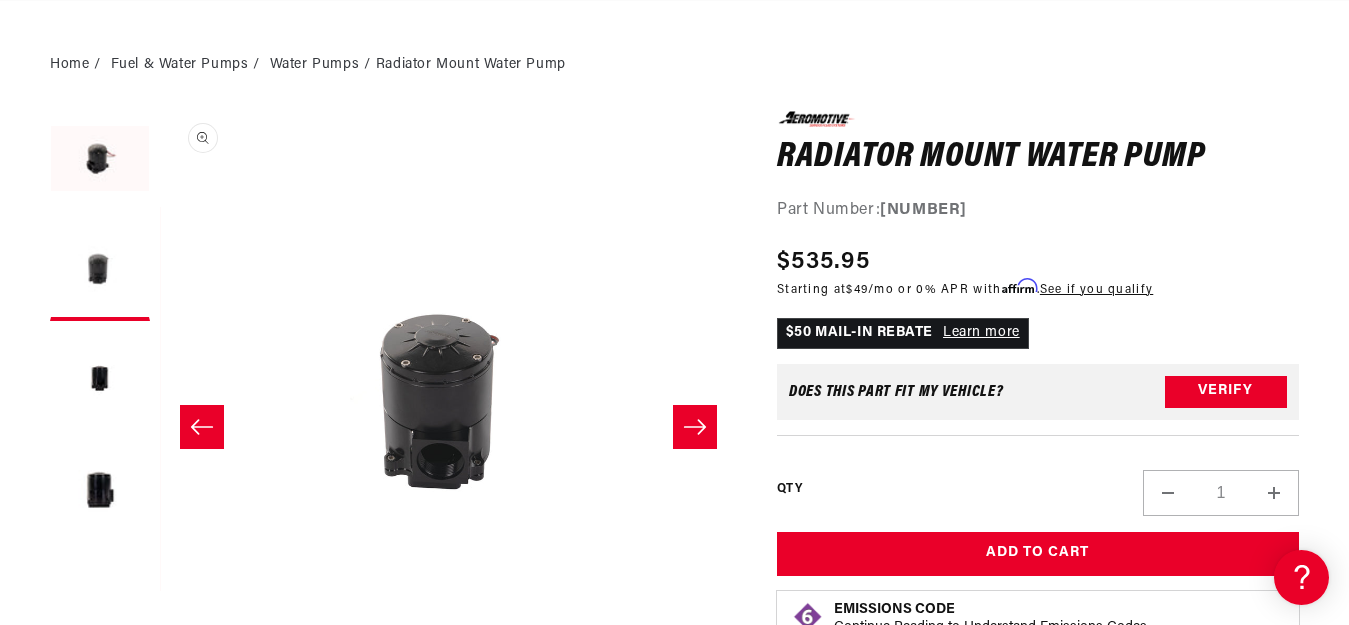 scroll, scrollTop: 333, scrollLeft: 0, axis: vertical 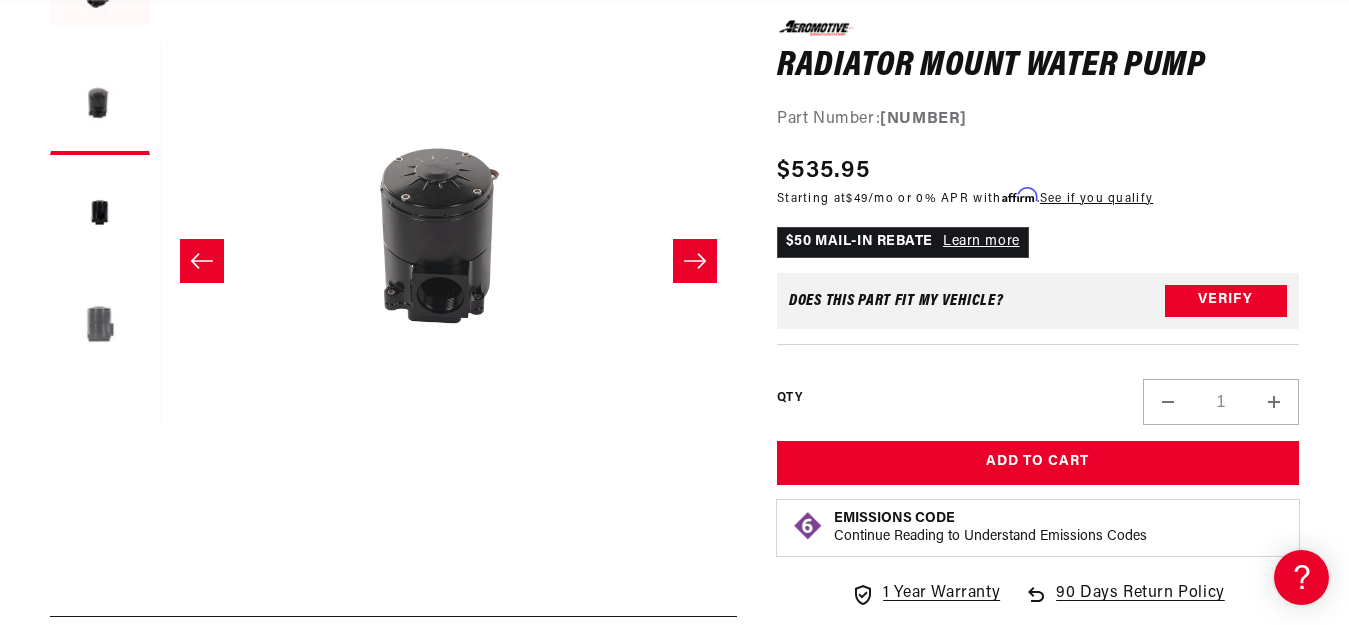 click at bounding box center [100, 325] 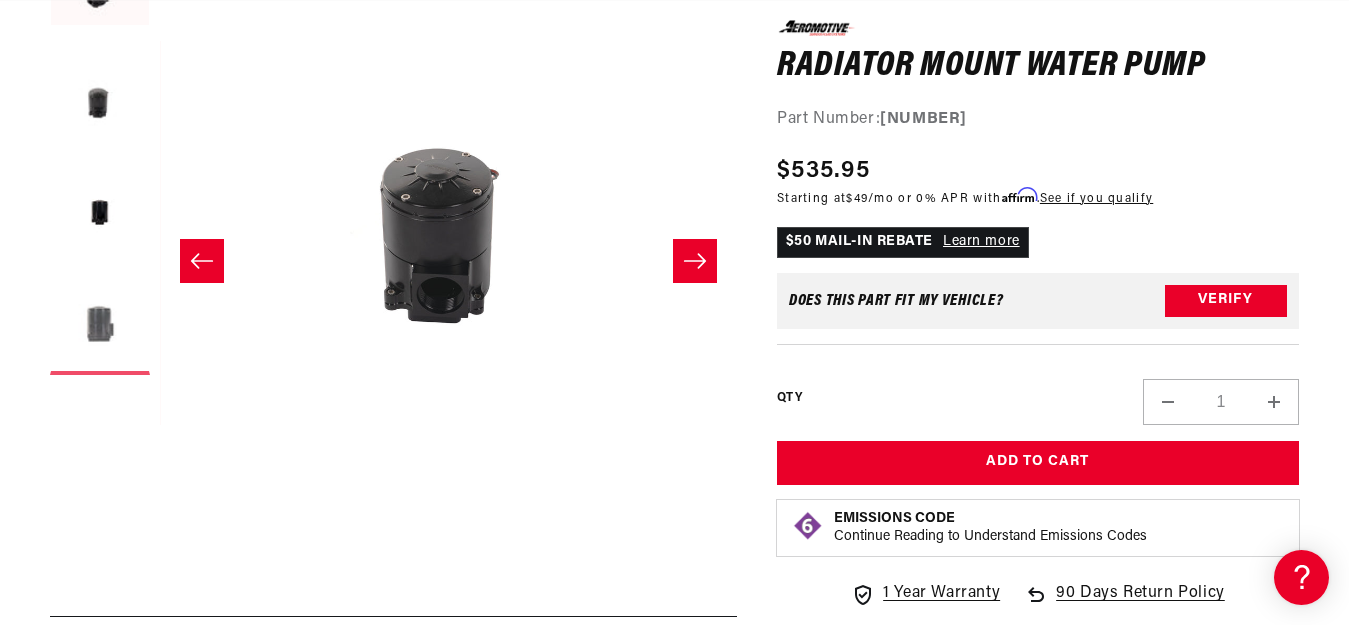 scroll, scrollTop: 1, scrollLeft: 1730, axis: both 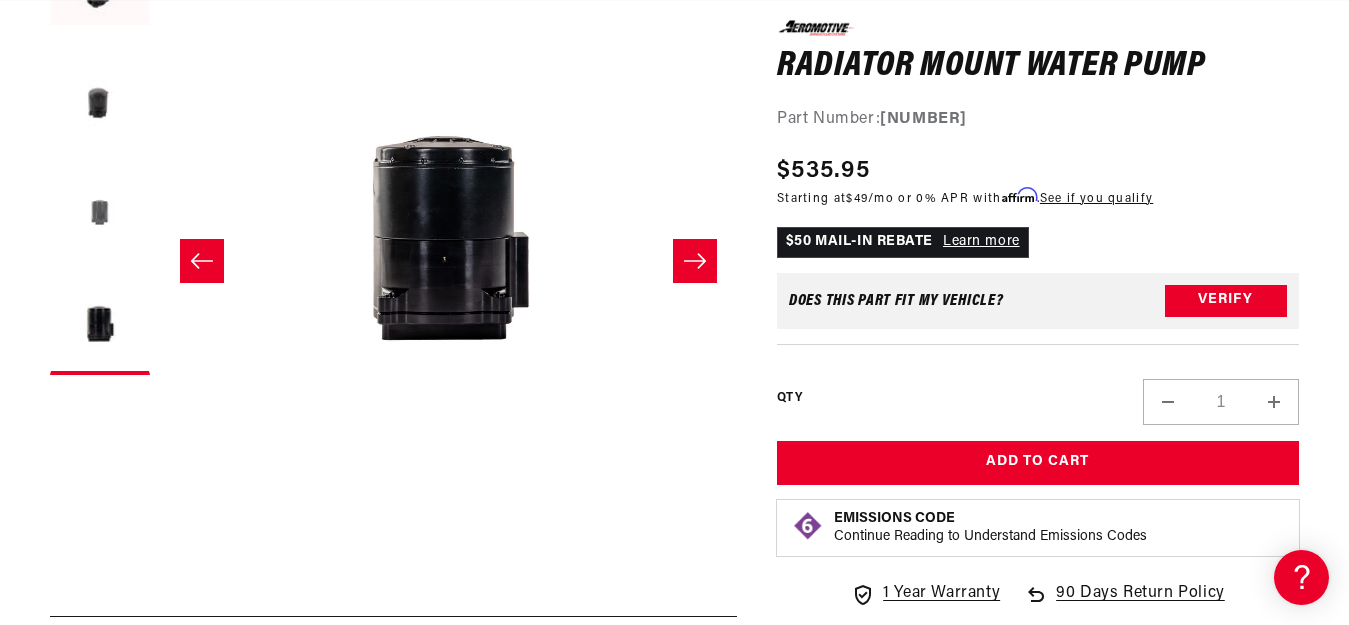 click at bounding box center (100, 215) 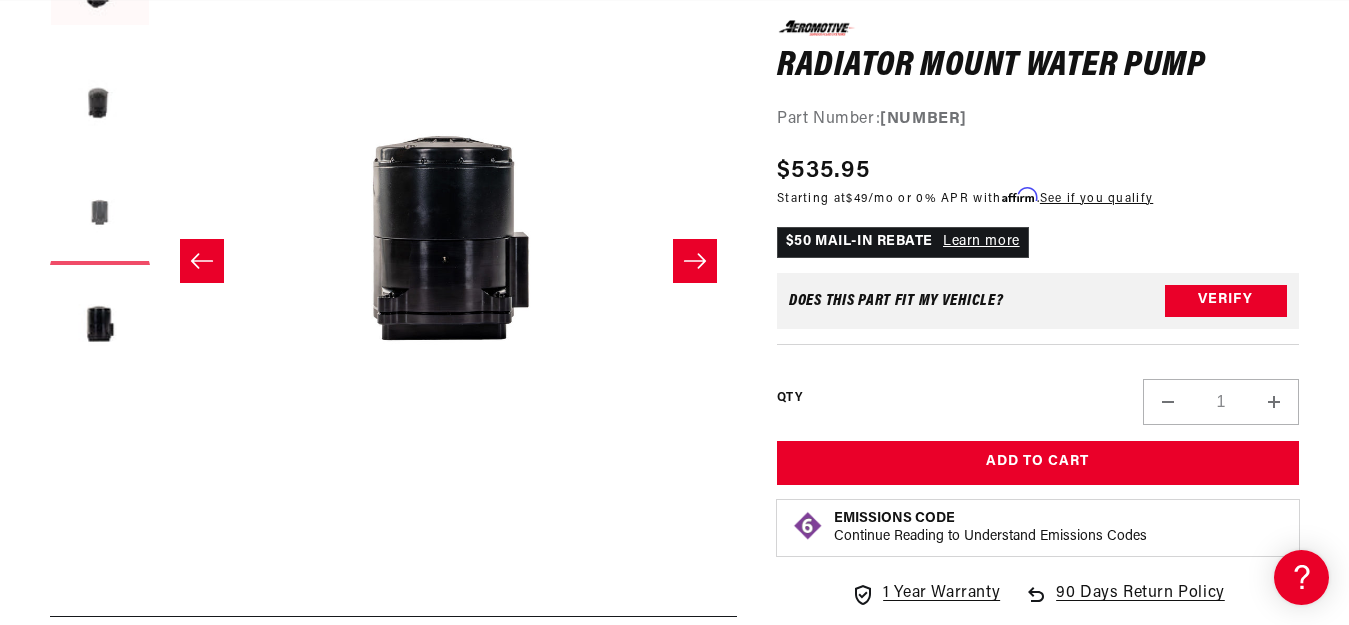 scroll, scrollTop: 1, scrollLeft: 1153, axis: both 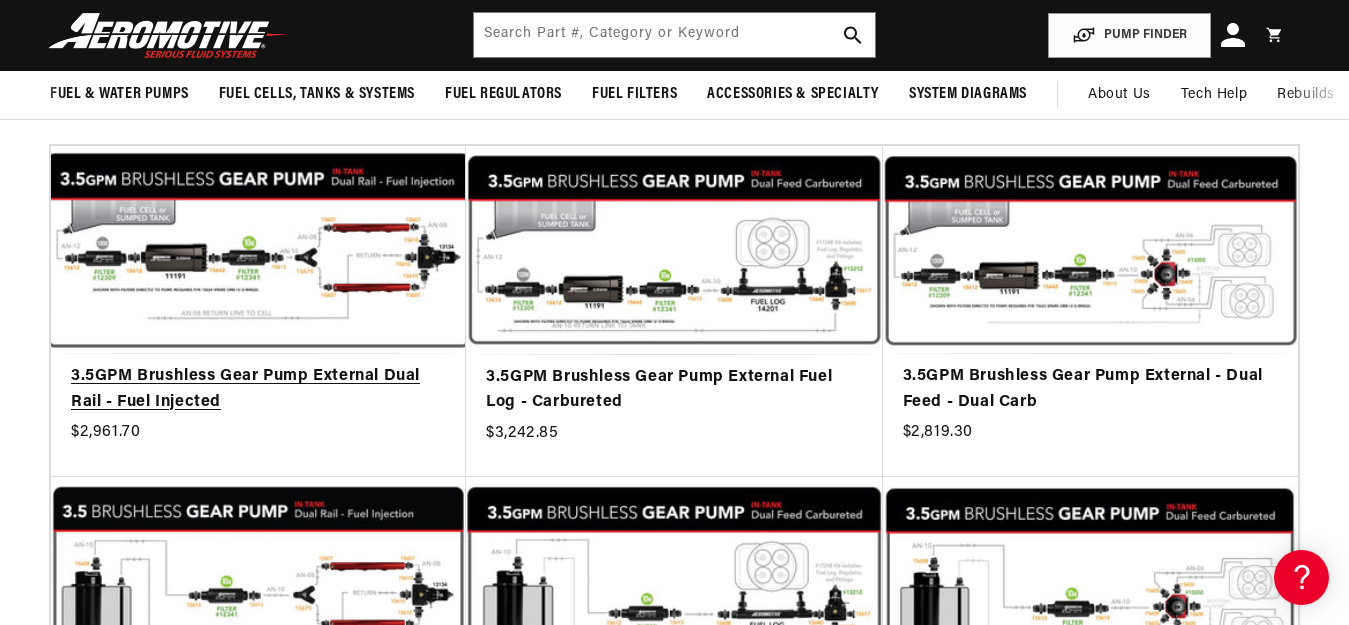 click on "3.5GPM Brushless Gear Pump External Dual Rail - Fuel Injected" at bounding box center (258, 389) 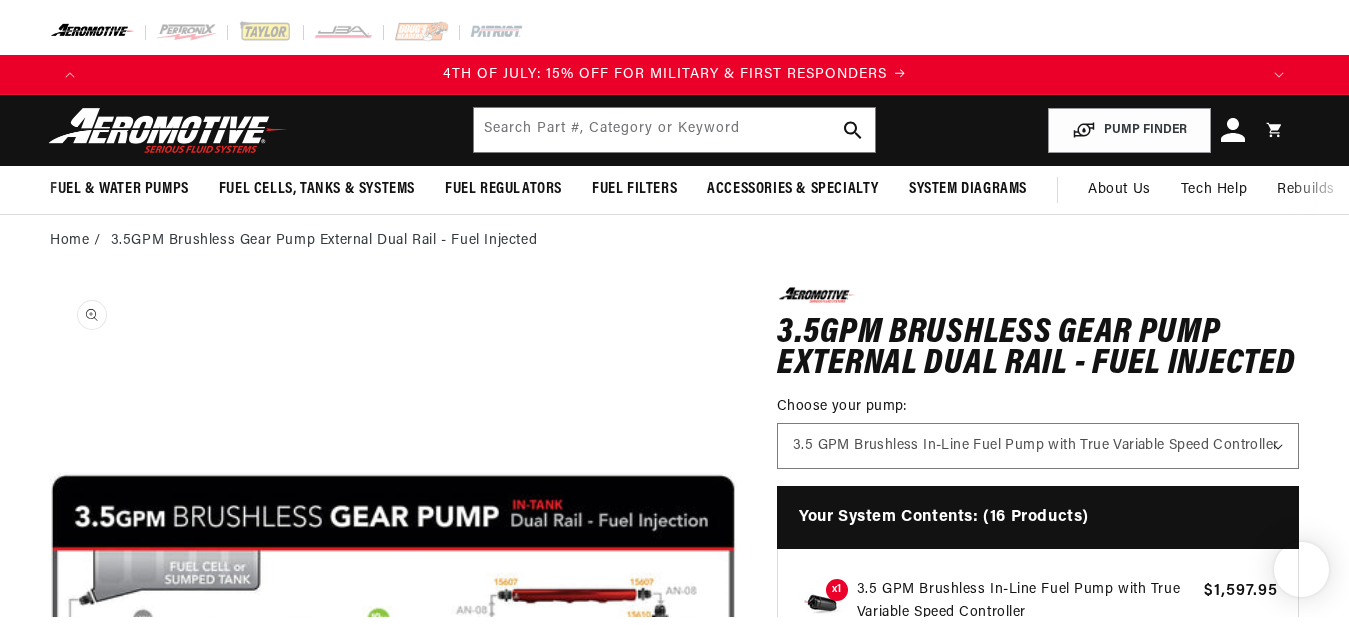 scroll, scrollTop: 167, scrollLeft: 0, axis: vertical 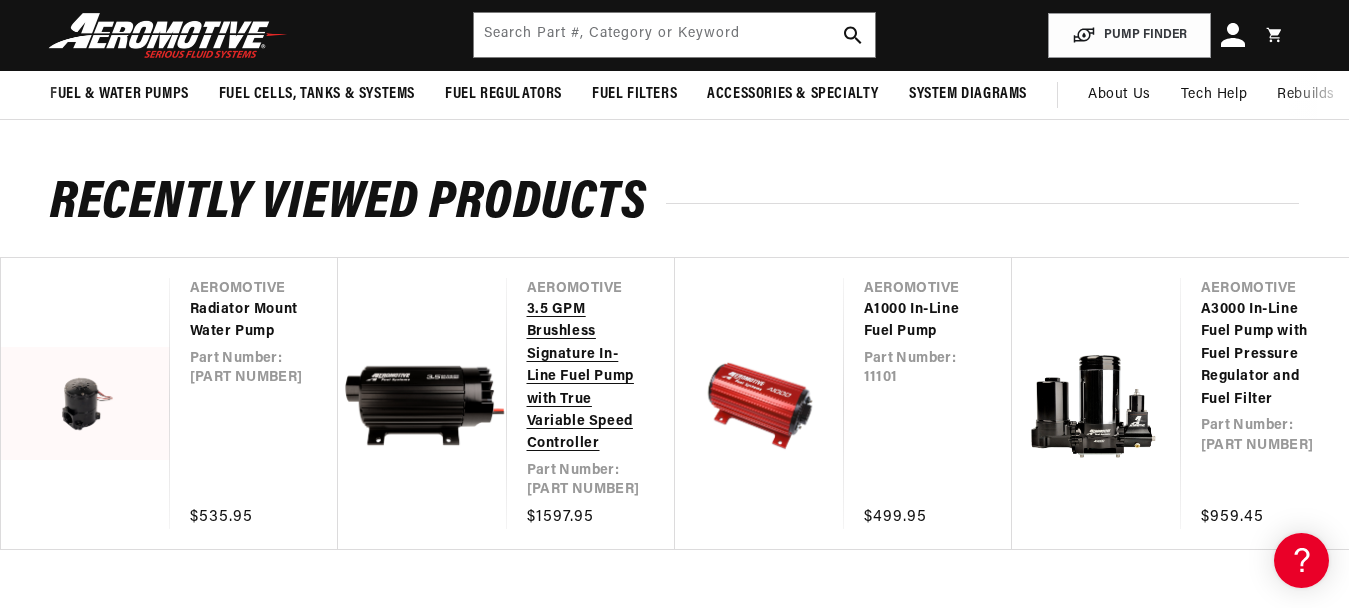 click on "3.5 GPM Brushless Signature In-Line Fuel Pump with True Variable Speed Controller" at bounding box center (581, 377) 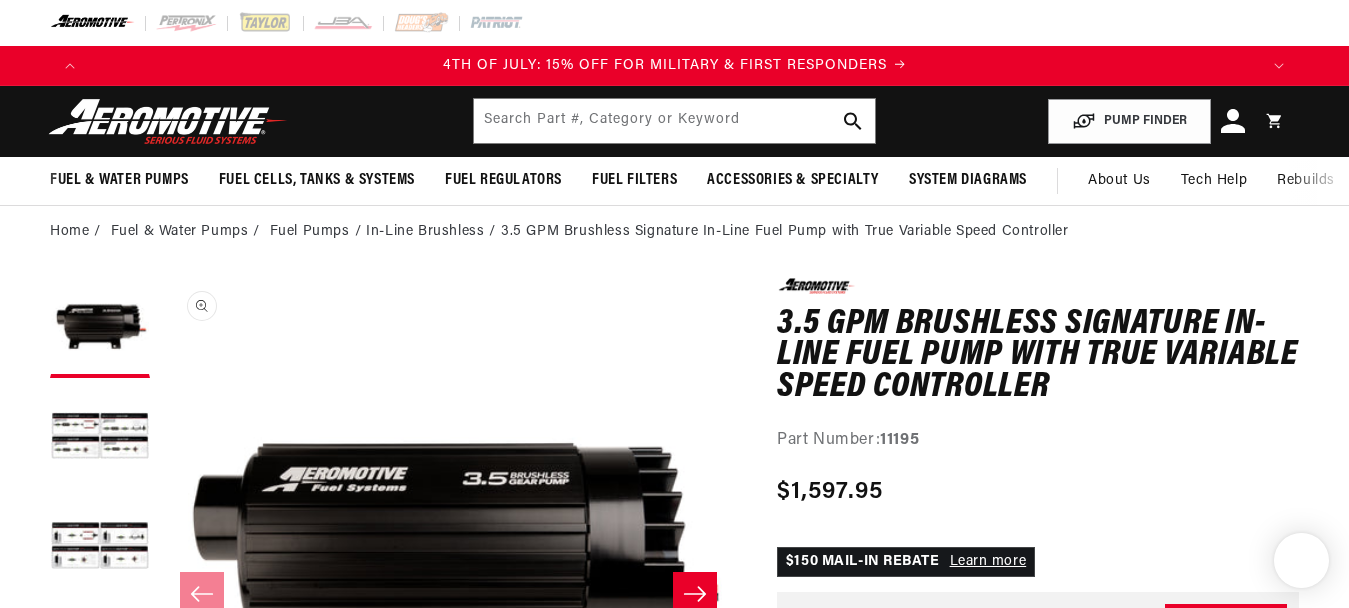 scroll, scrollTop: 0, scrollLeft: 0, axis: both 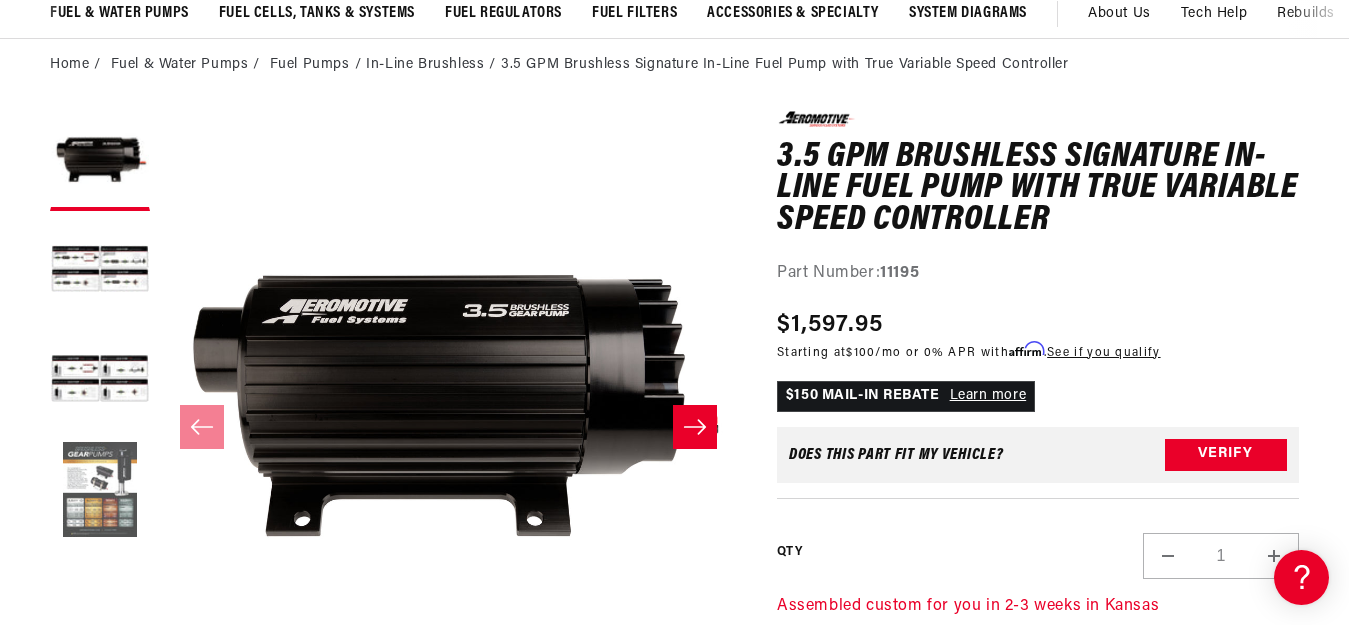click at bounding box center (100, 491) 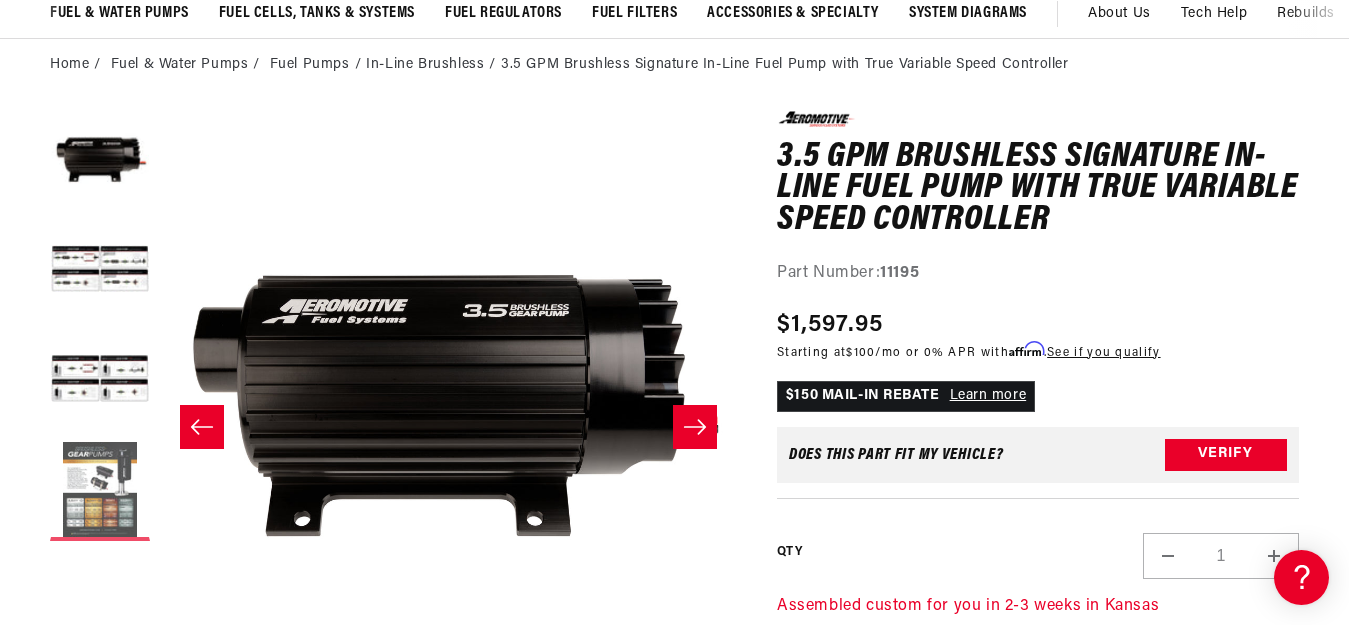 scroll, scrollTop: 1, scrollLeft: 1730, axis: both 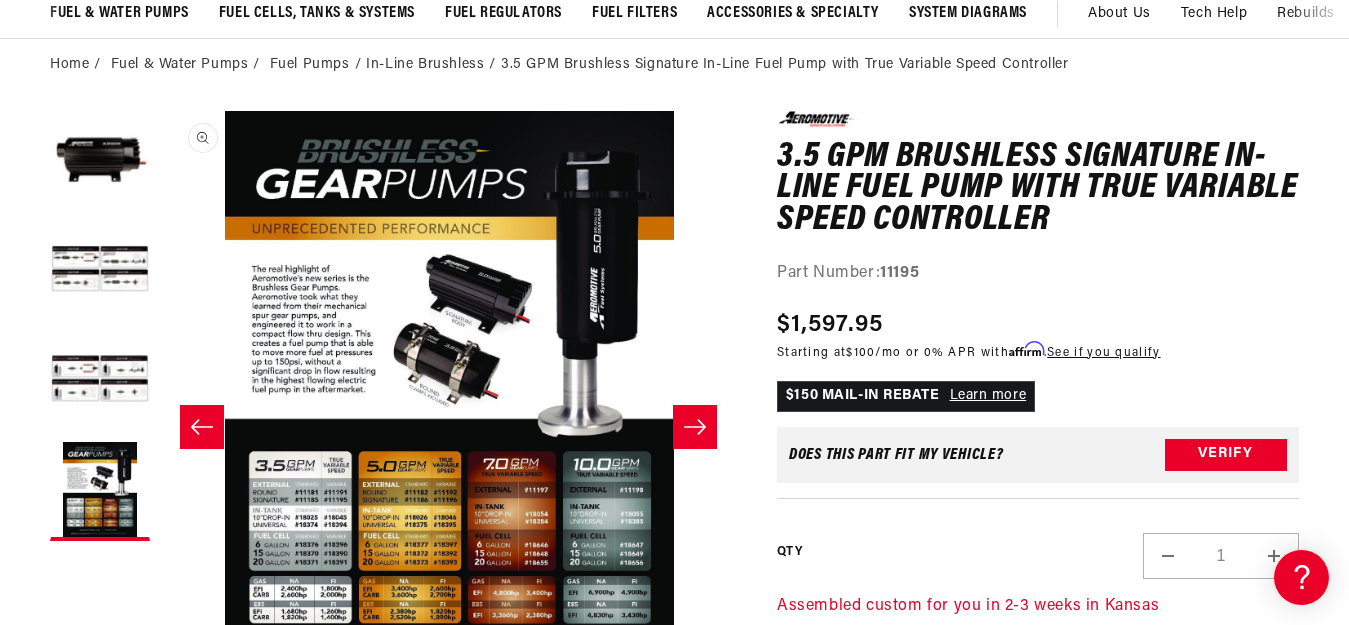 click on "Open media 4 in modal" at bounding box center [161, 687] 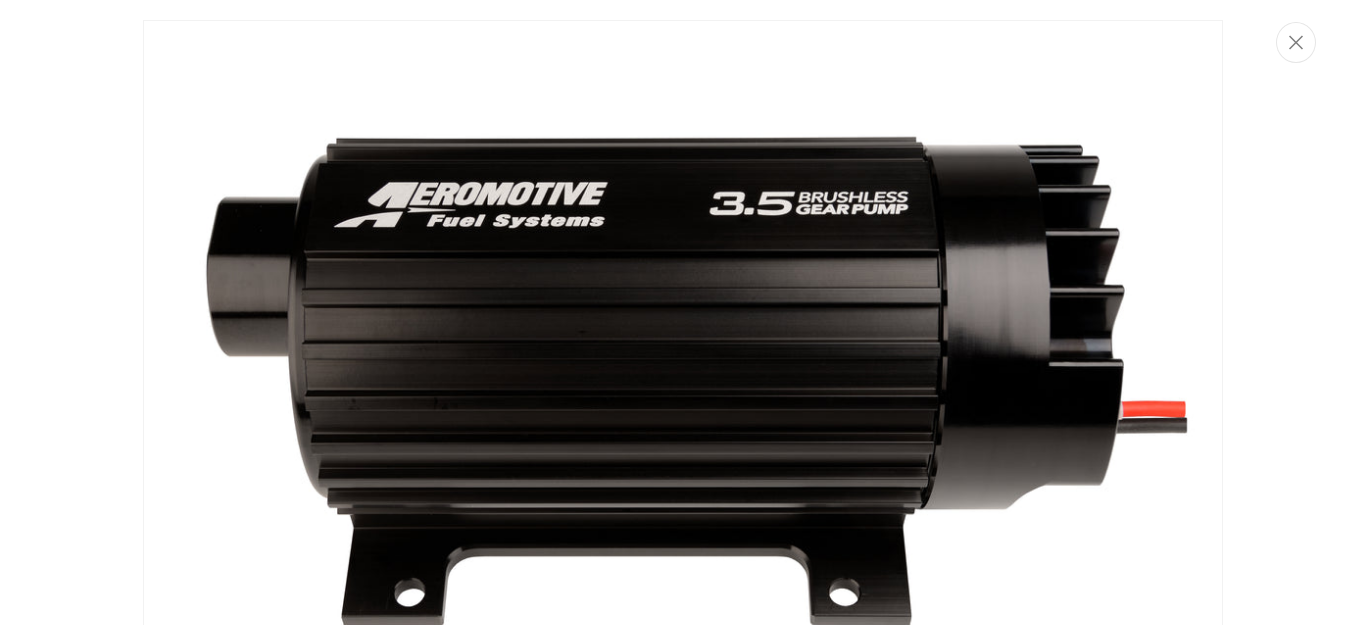 scroll, scrollTop: 1, scrollLeft: 1758, axis: both 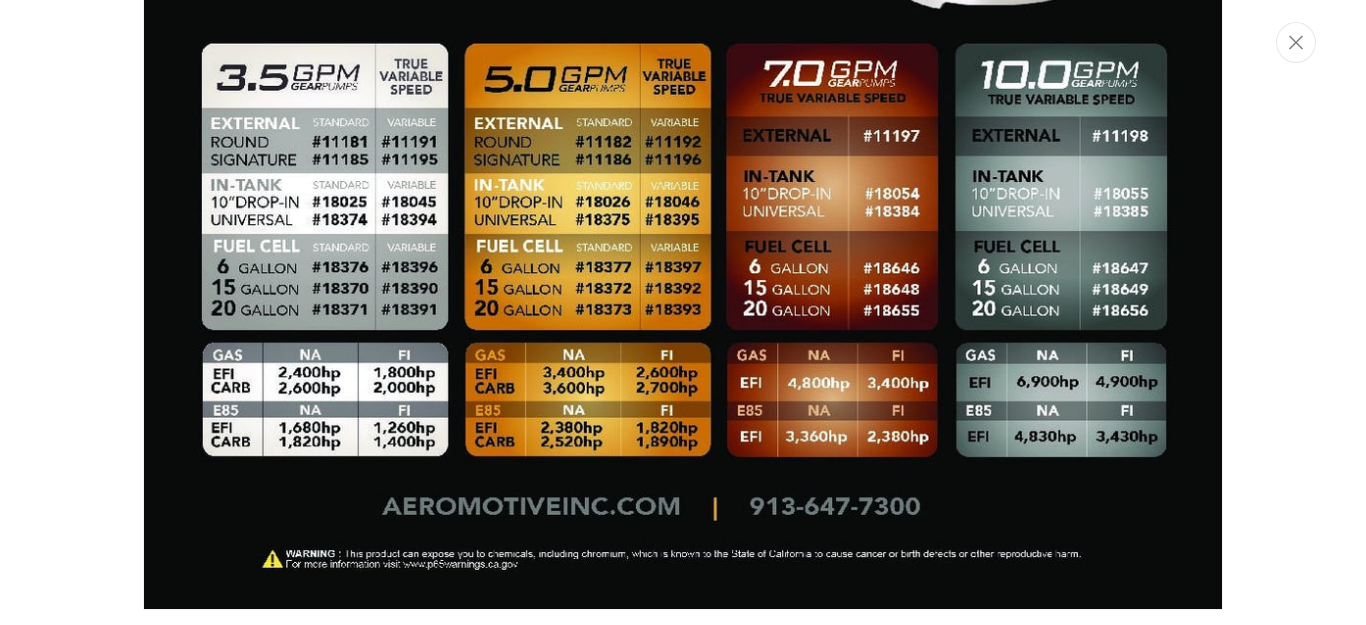 click at bounding box center (683, 312) 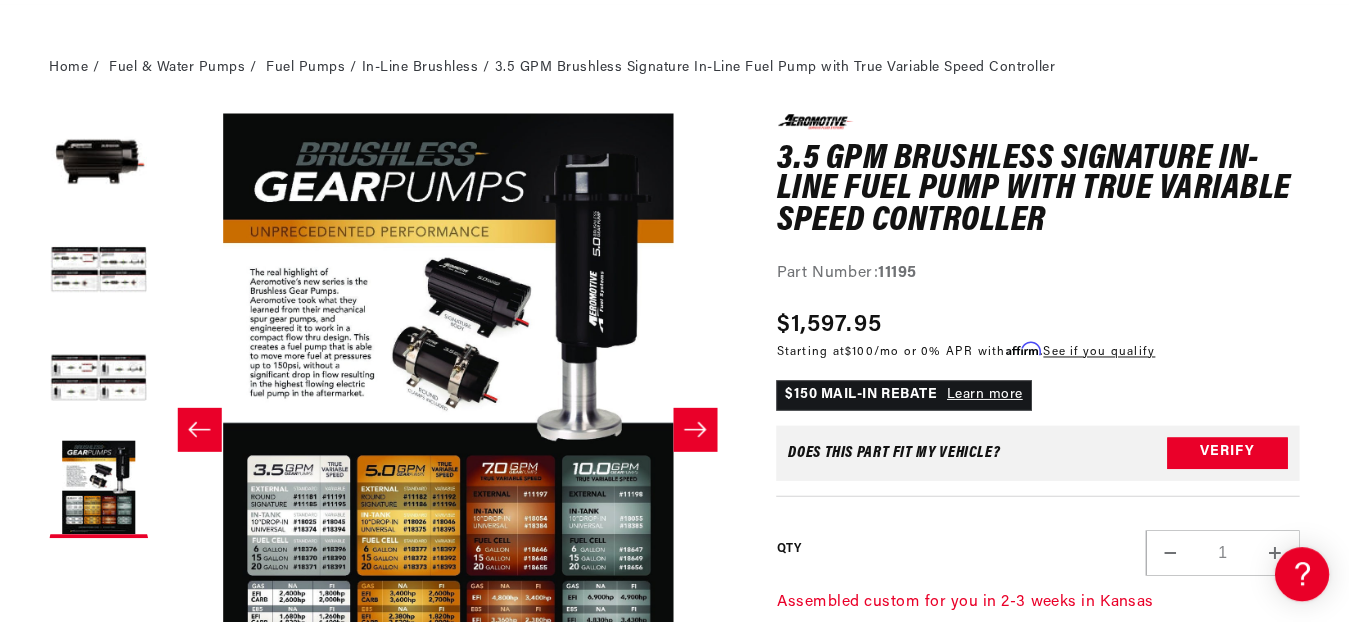 scroll, scrollTop: 542, scrollLeft: 0, axis: vertical 